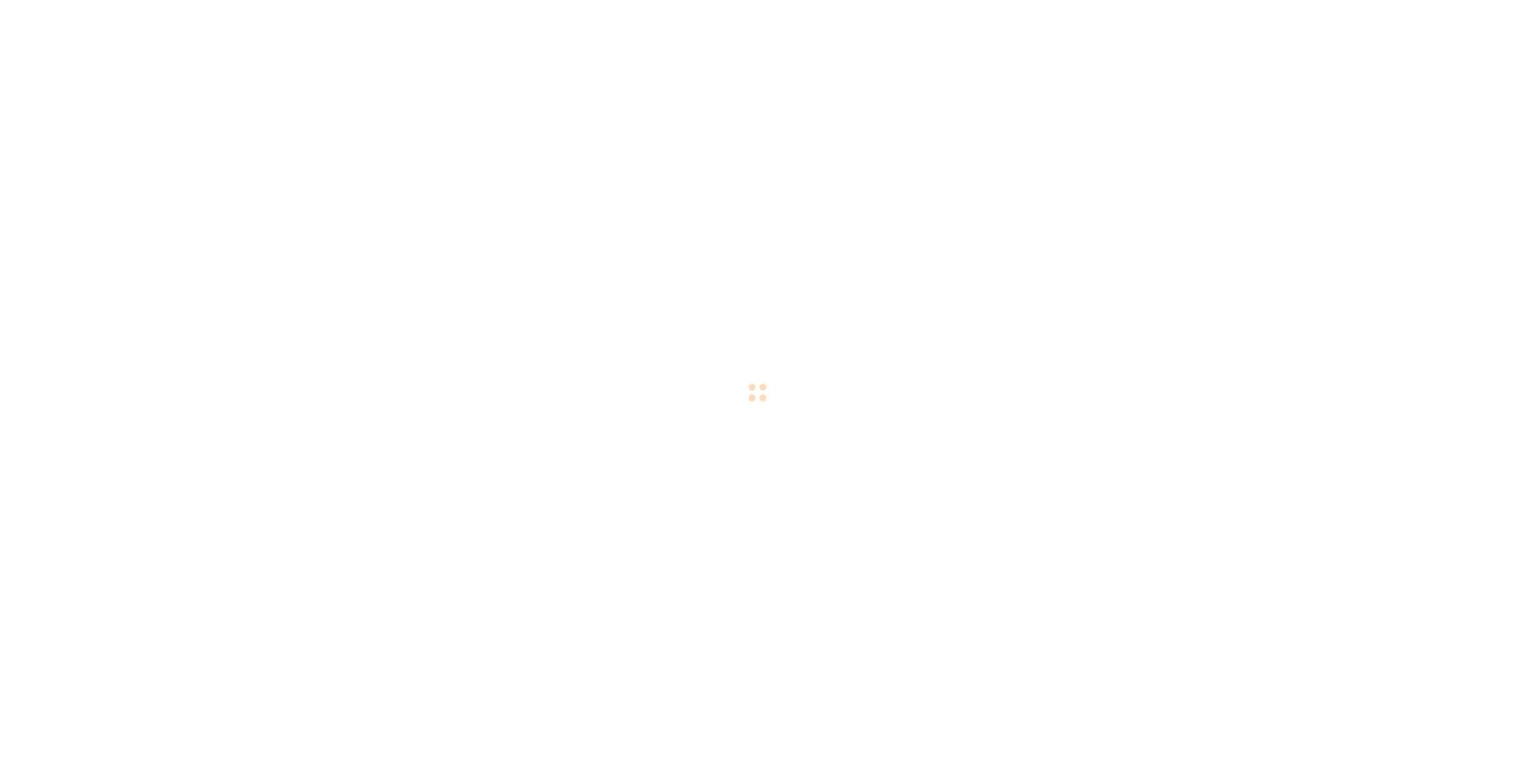 scroll, scrollTop: 0, scrollLeft: 0, axis: both 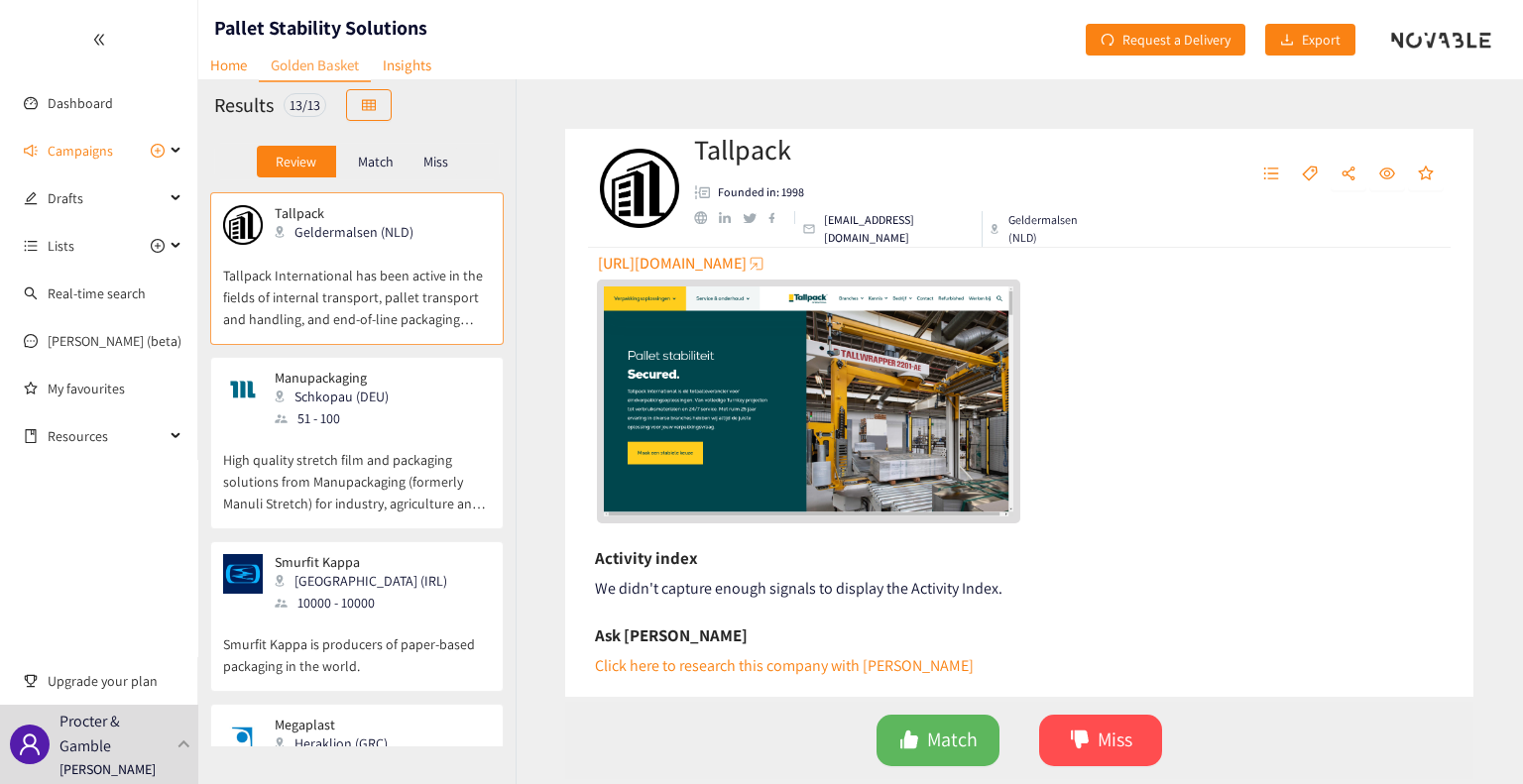click at bounding box center (808, 401) 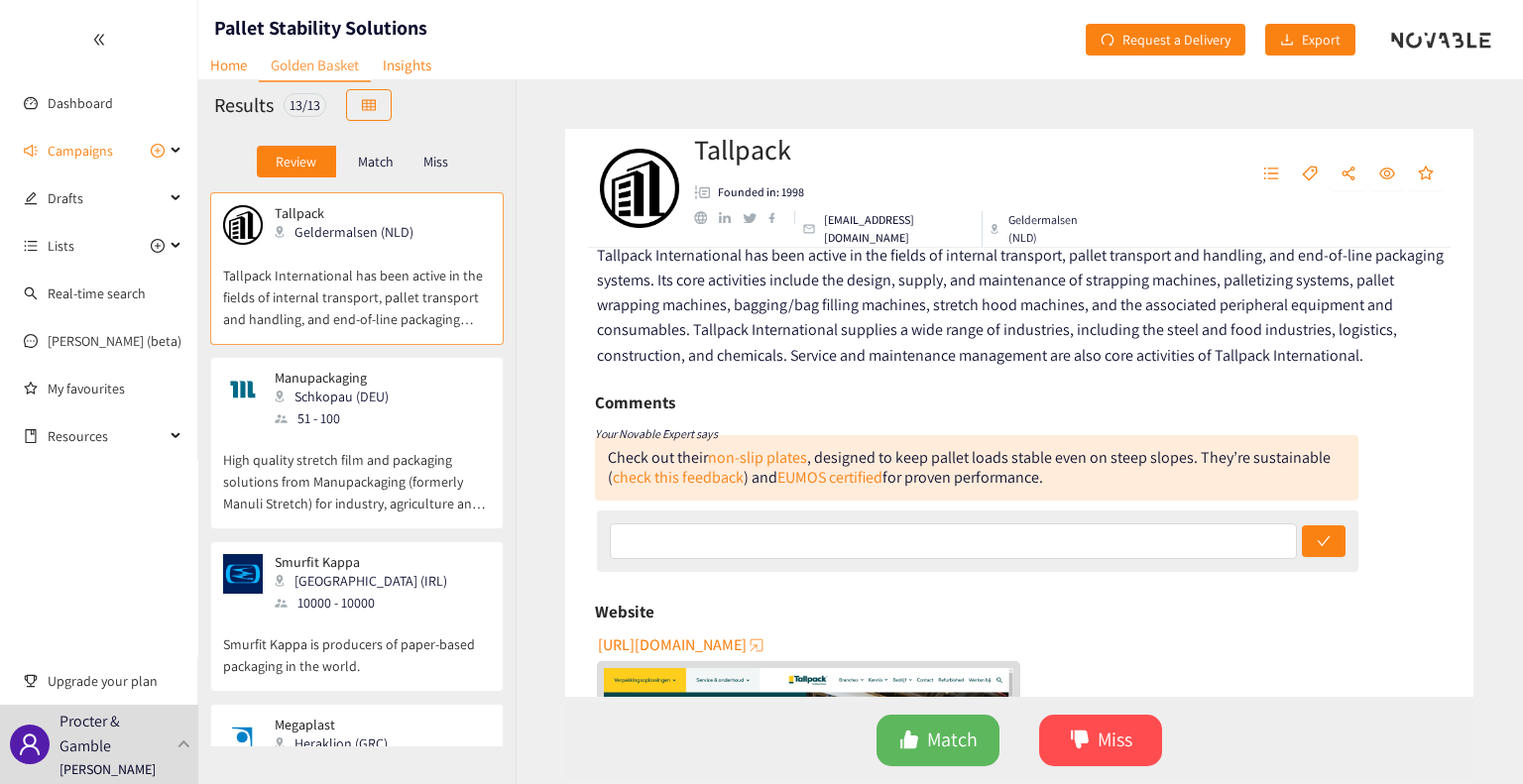 scroll, scrollTop: 0, scrollLeft: 0, axis: both 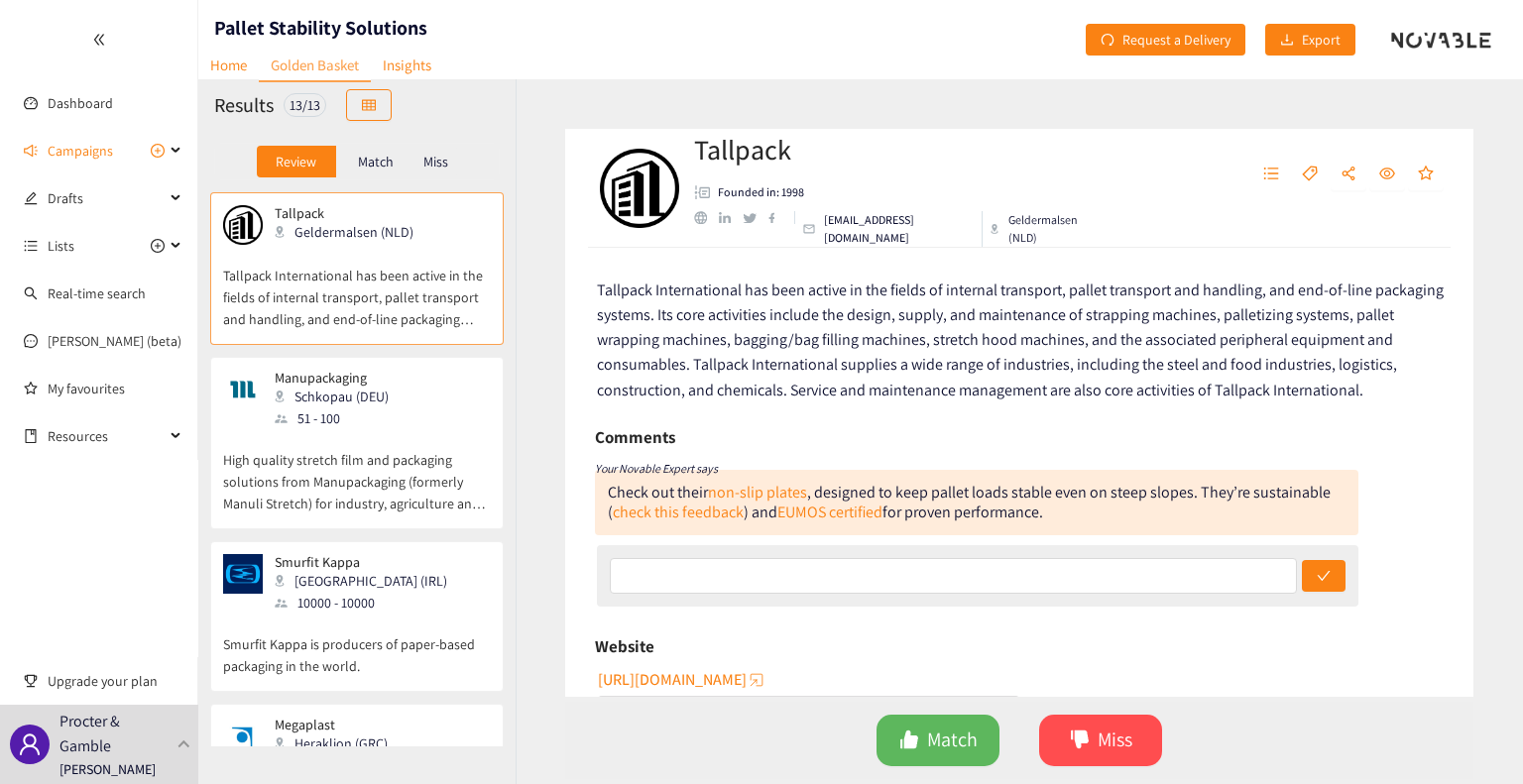 click on "High quality stretch film and packaging solutions from Manupackaging (formerly Manuli Stretch) for industry, agriculture and trade  Contact us now!" at bounding box center [357, 472] 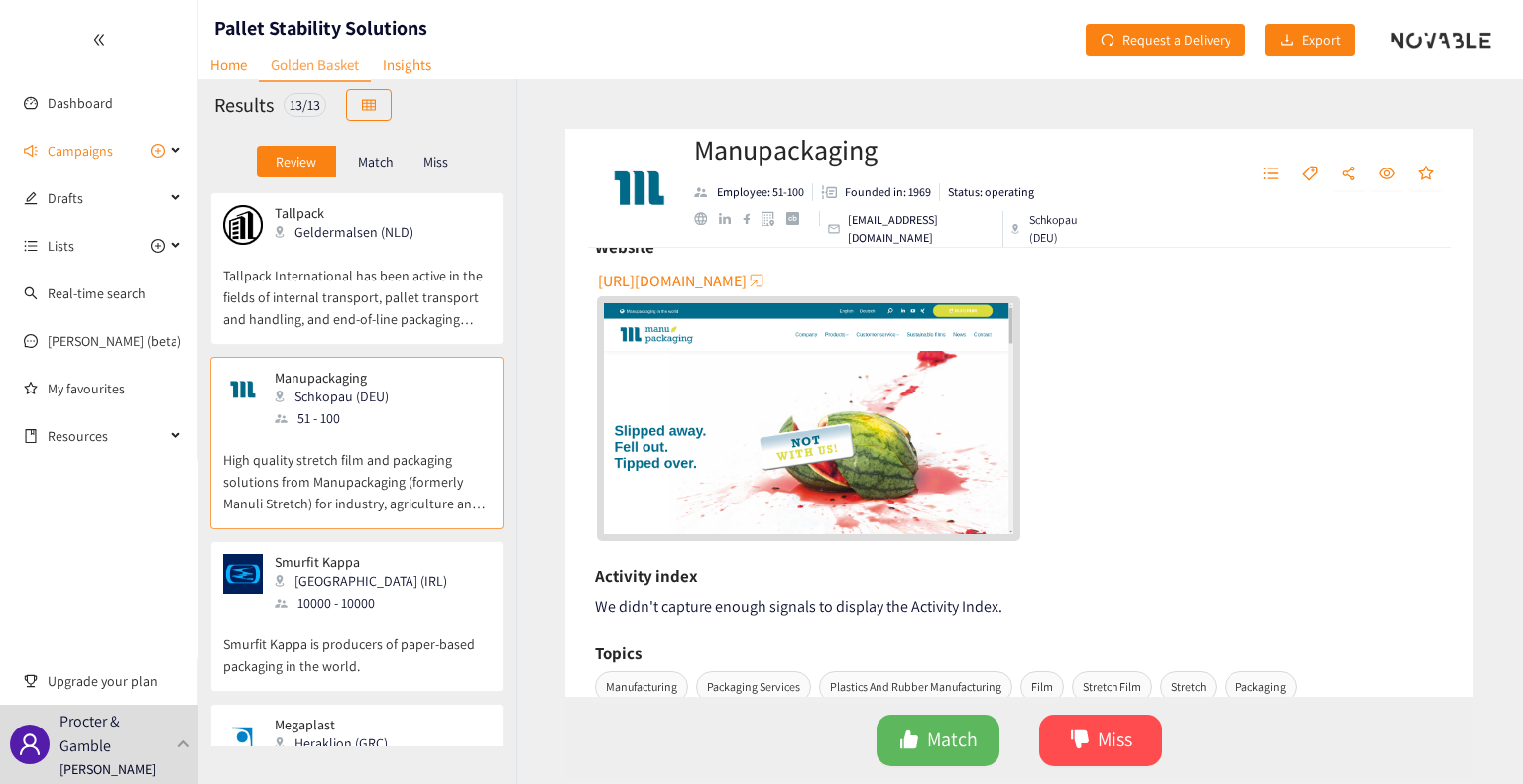 scroll, scrollTop: 702, scrollLeft: 0, axis: vertical 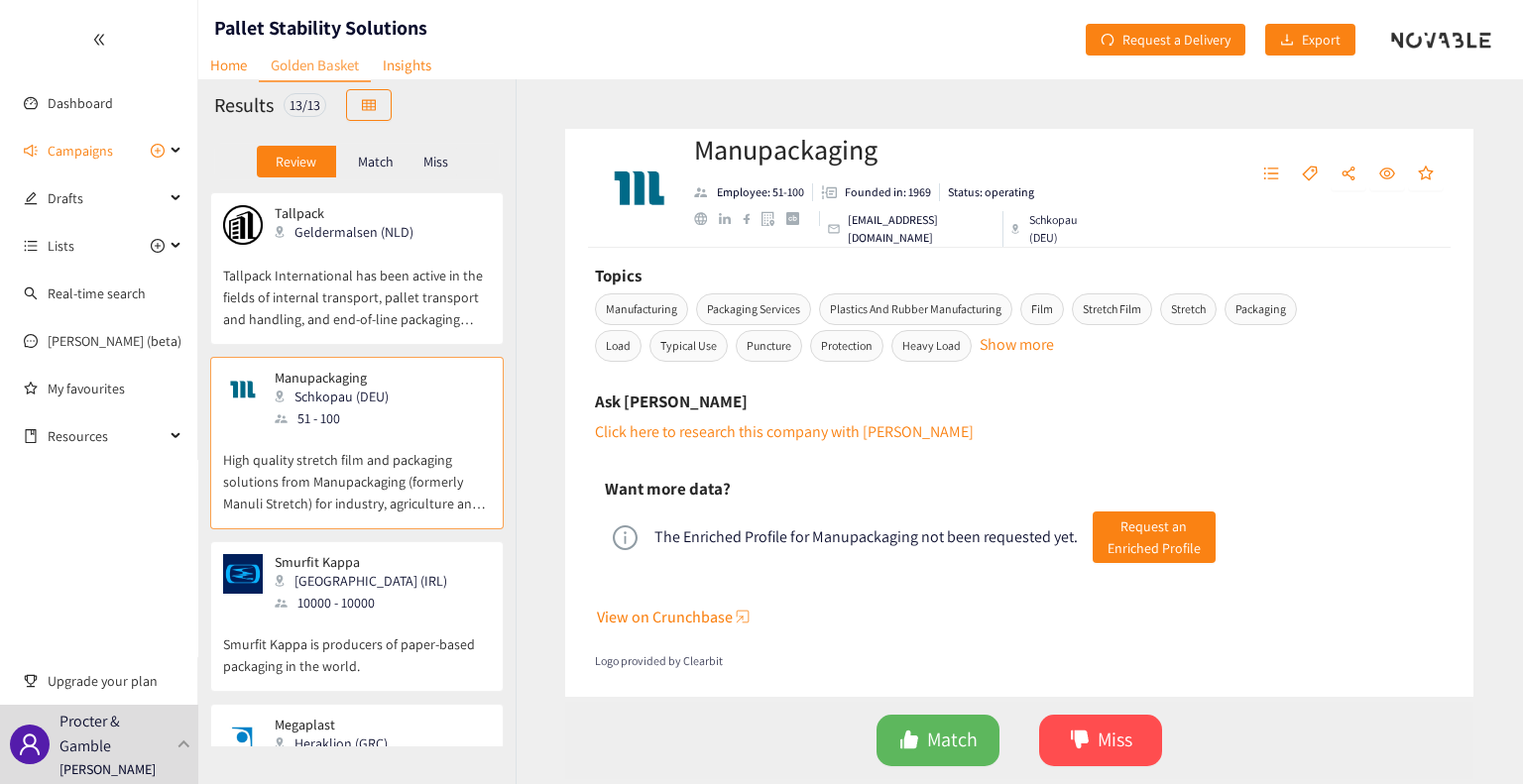 click on "Smurfit Kappa   Dublin (IRL)     10000 - 10000" at bounding box center [357, 584] 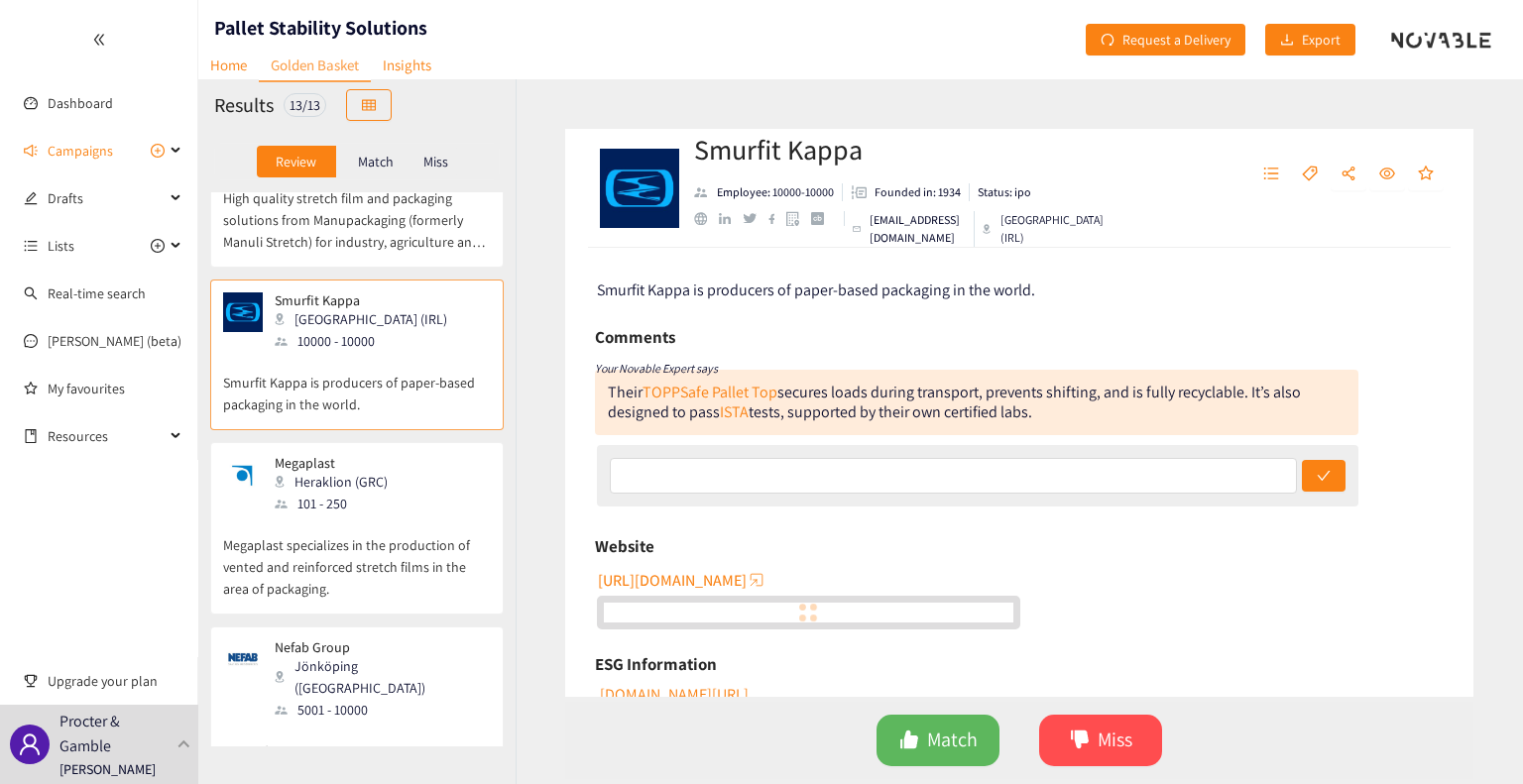 scroll, scrollTop: 262, scrollLeft: 0, axis: vertical 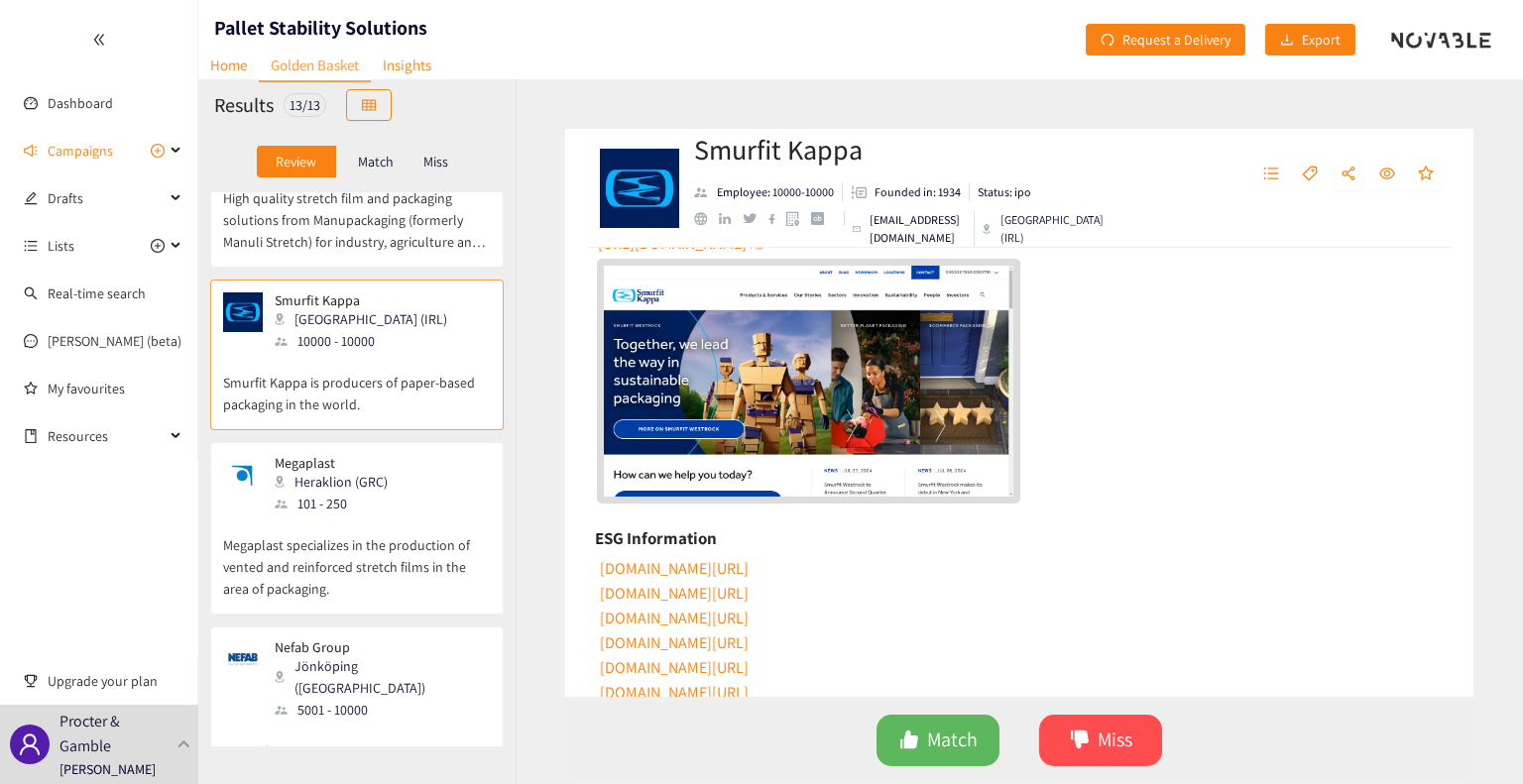 click at bounding box center [808, 381] 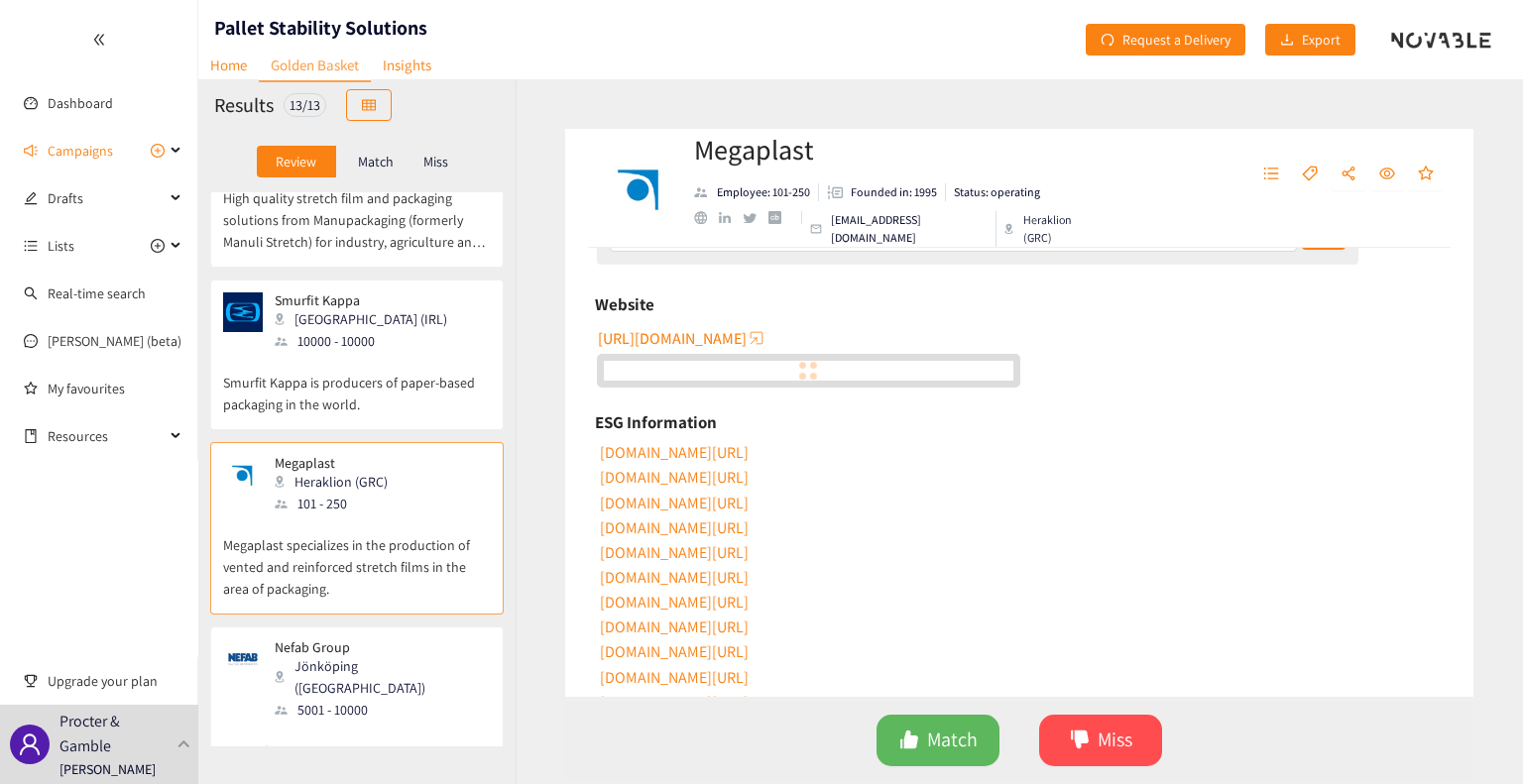 scroll, scrollTop: 0, scrollLeft: 0, axis: both 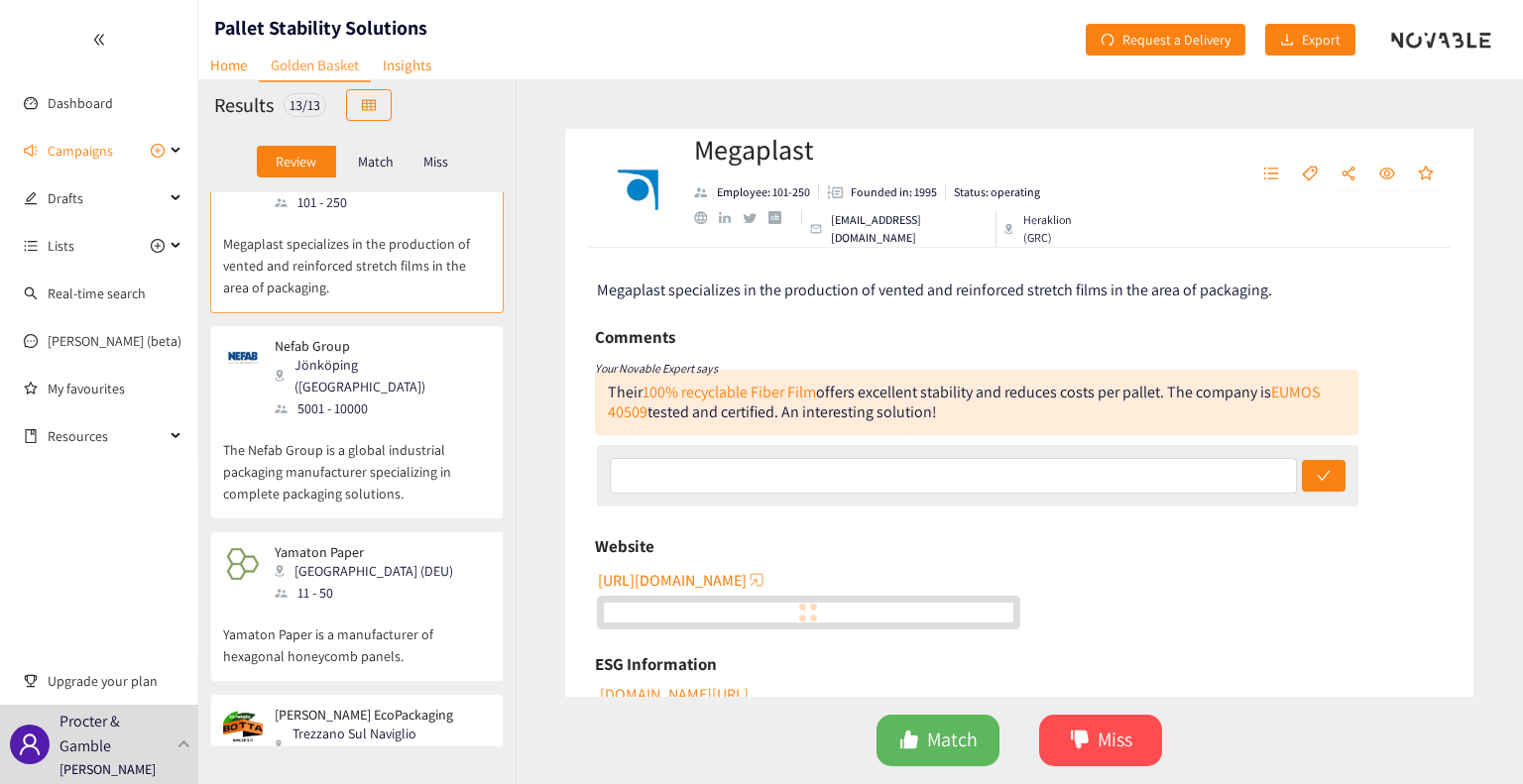 click on "The Nefab Group is a global industrial packaging manufacturer specializing in complete packaging solutions." at bounding box center [357, 462] 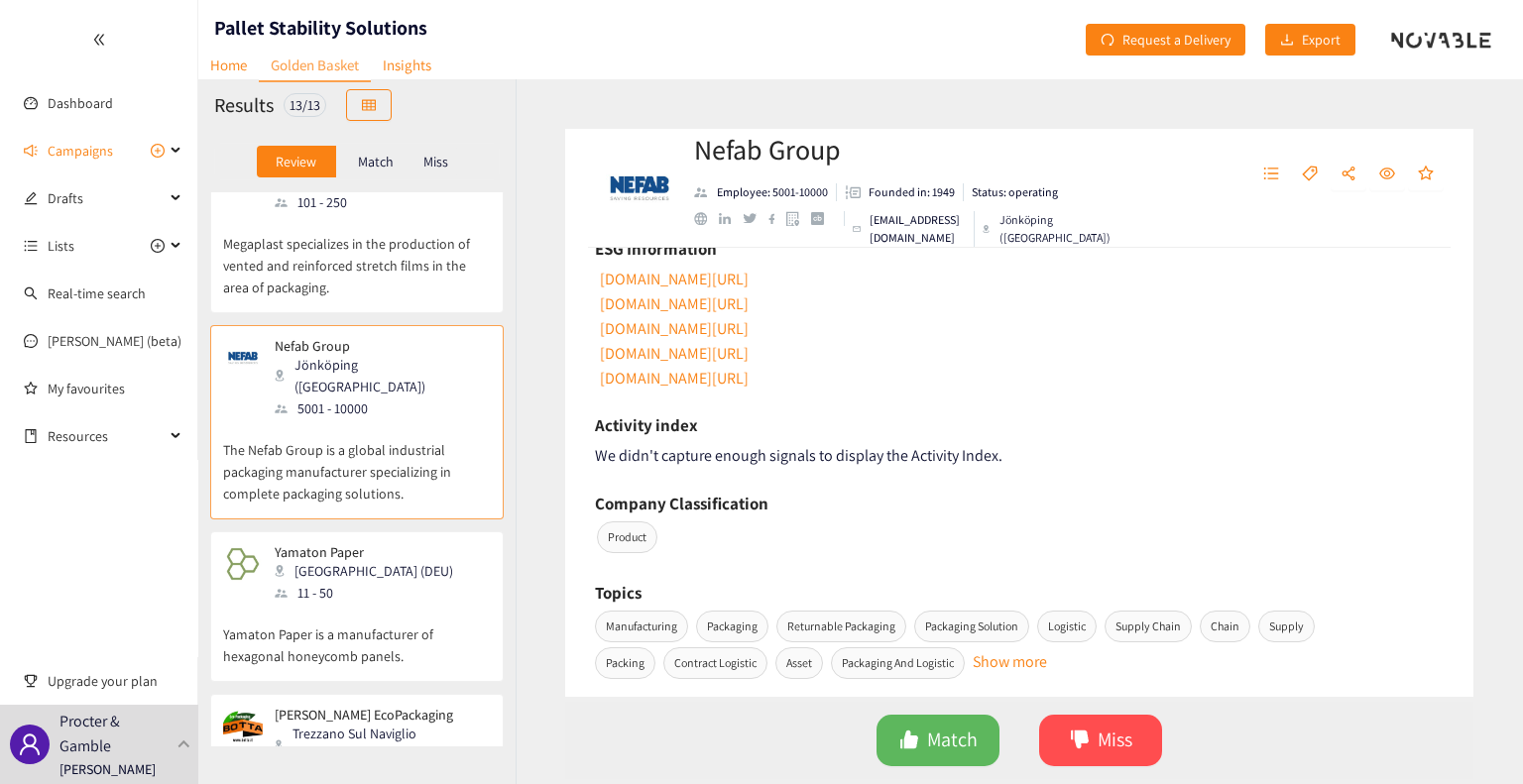 scroll, scrollTop: 0, scrollLeft: 0, axis: both 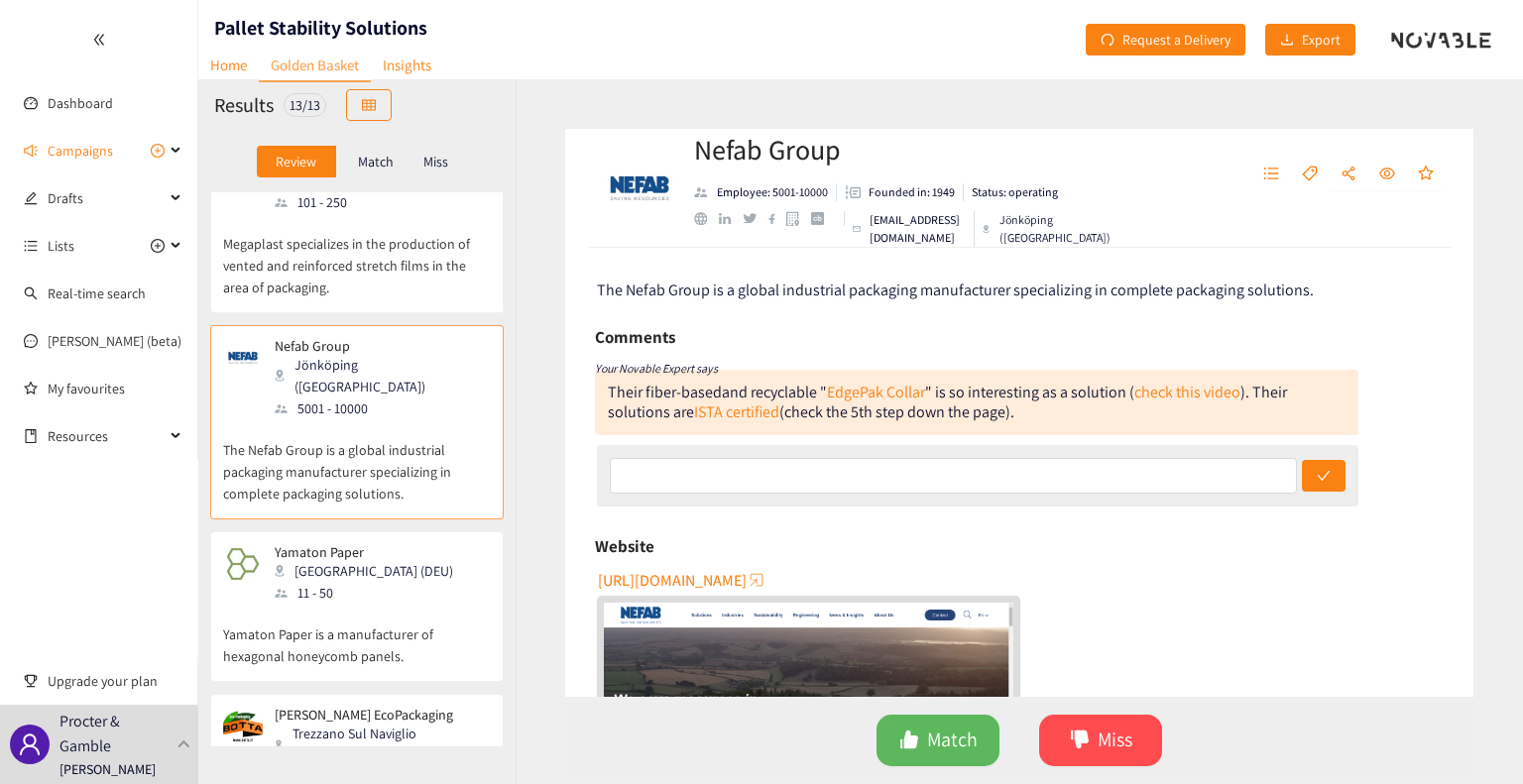 click on "Yamaton Paper is a manufacturer of hexagonal honeycomb panels." at bounding box center (357, 635) 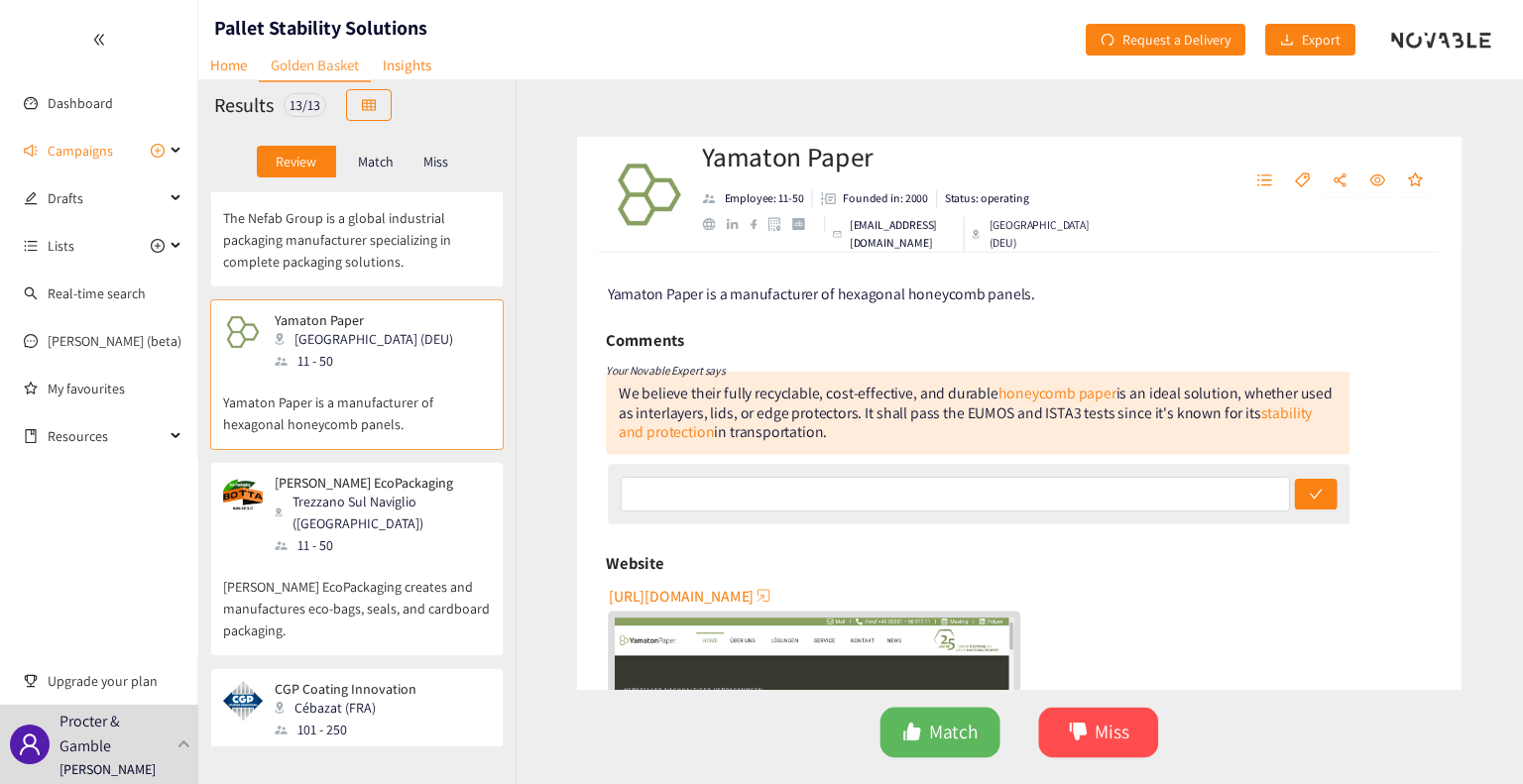 scroll, scrollTop: 796, scrollLeft: 0, axis: vertical 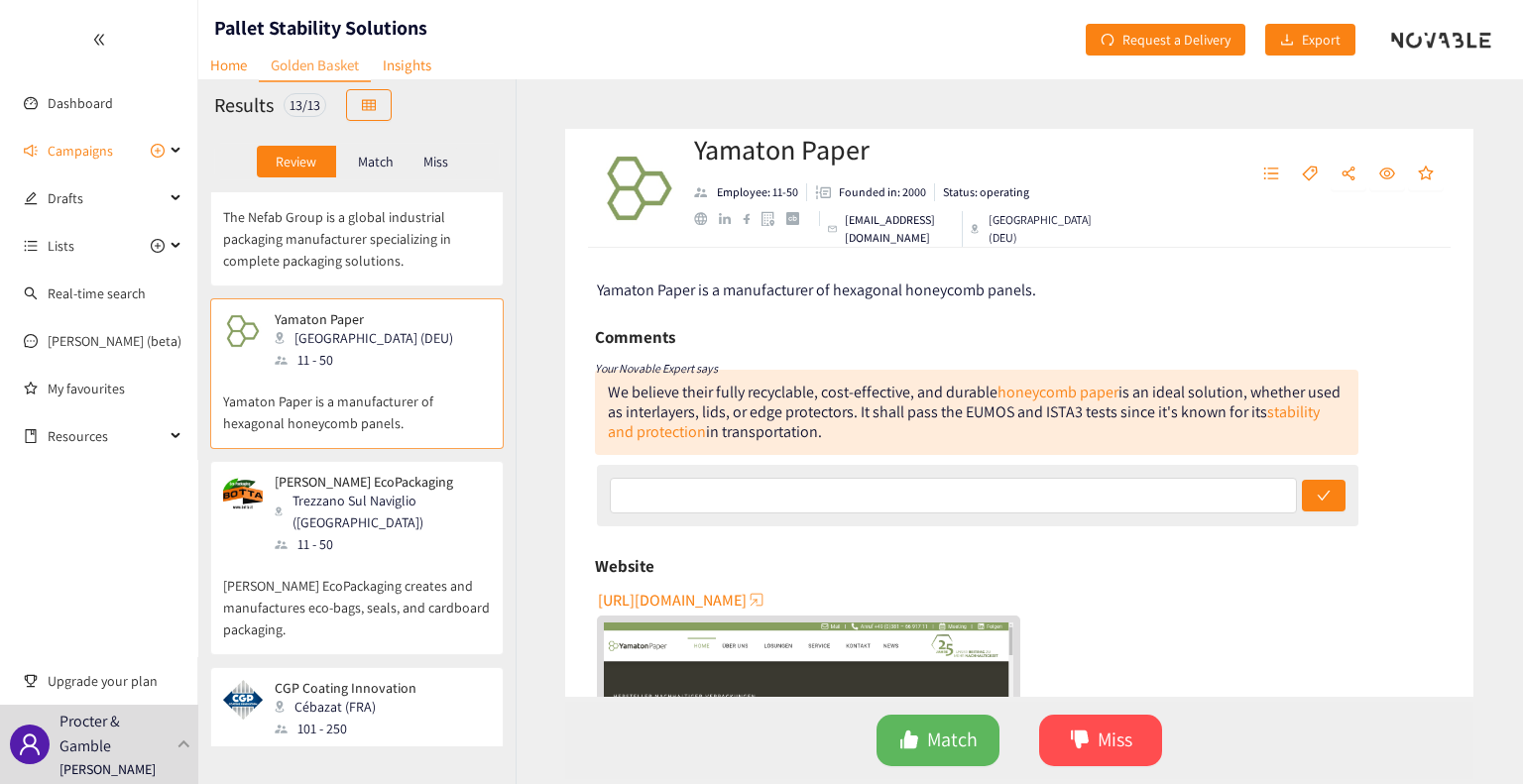 click on "[PERSON_NAME] EcoPackaging creates and manufactures eco-bags, seals, and cardboard packaging." at bounding box center [357, 598] 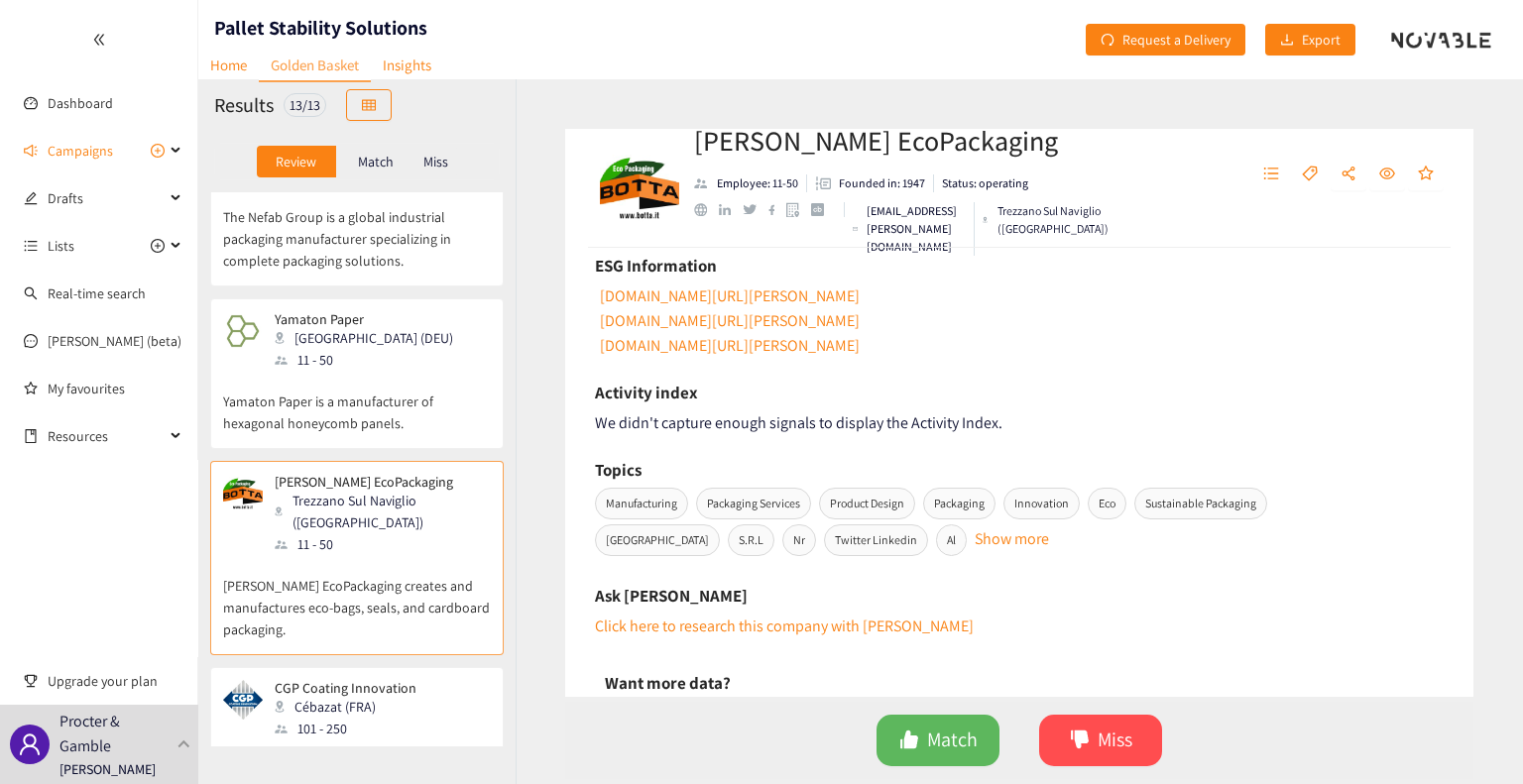 scroll, scrollTop: 634, scrollLeft: 0, axis: vertical 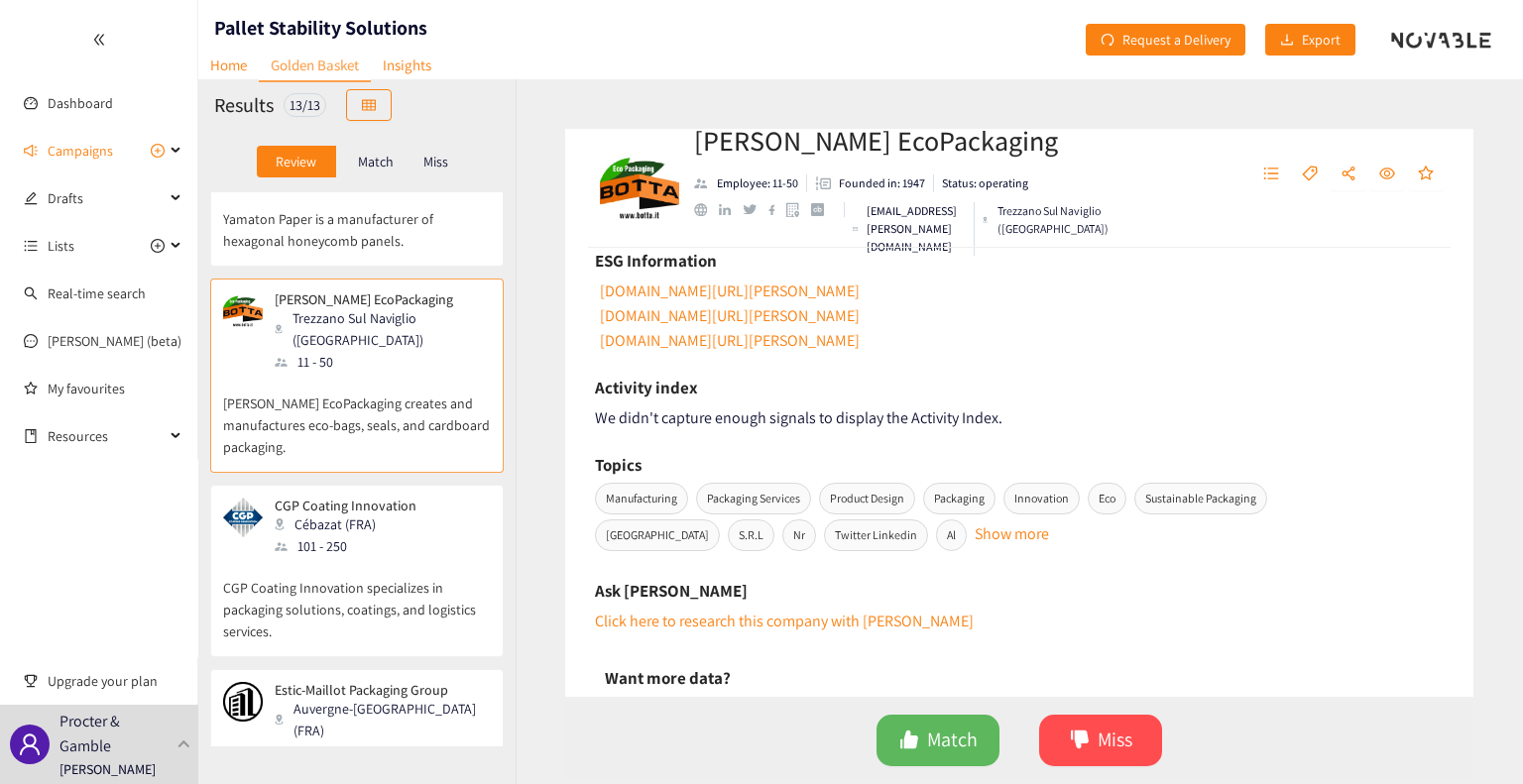 click on "CGP Coating Innovation specializes in packaging solutions, coatings, and logistics services." at bounding box center (357, 600) 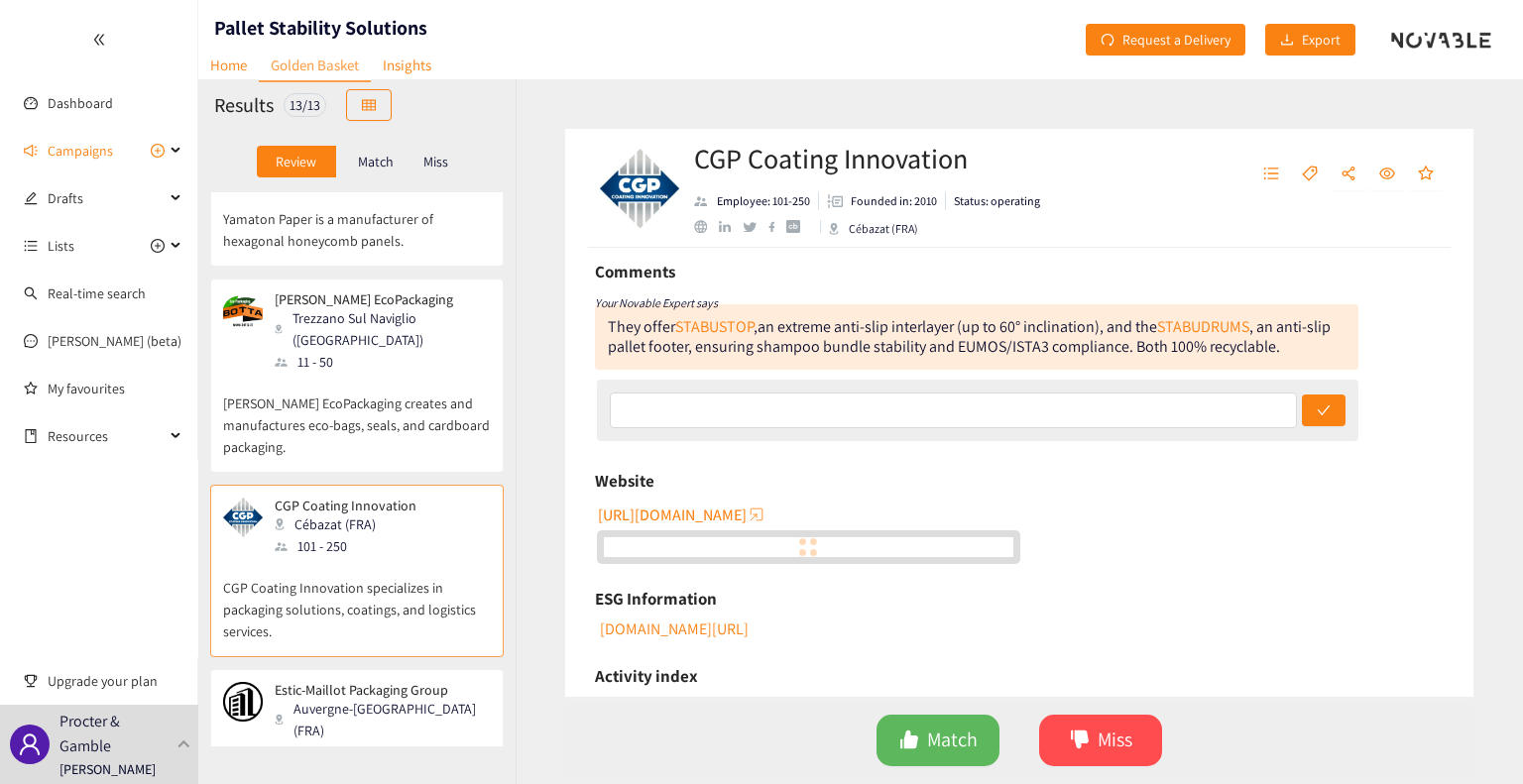 scroll, scrollTop: 75, scrollLeft: 0, axis: vertical 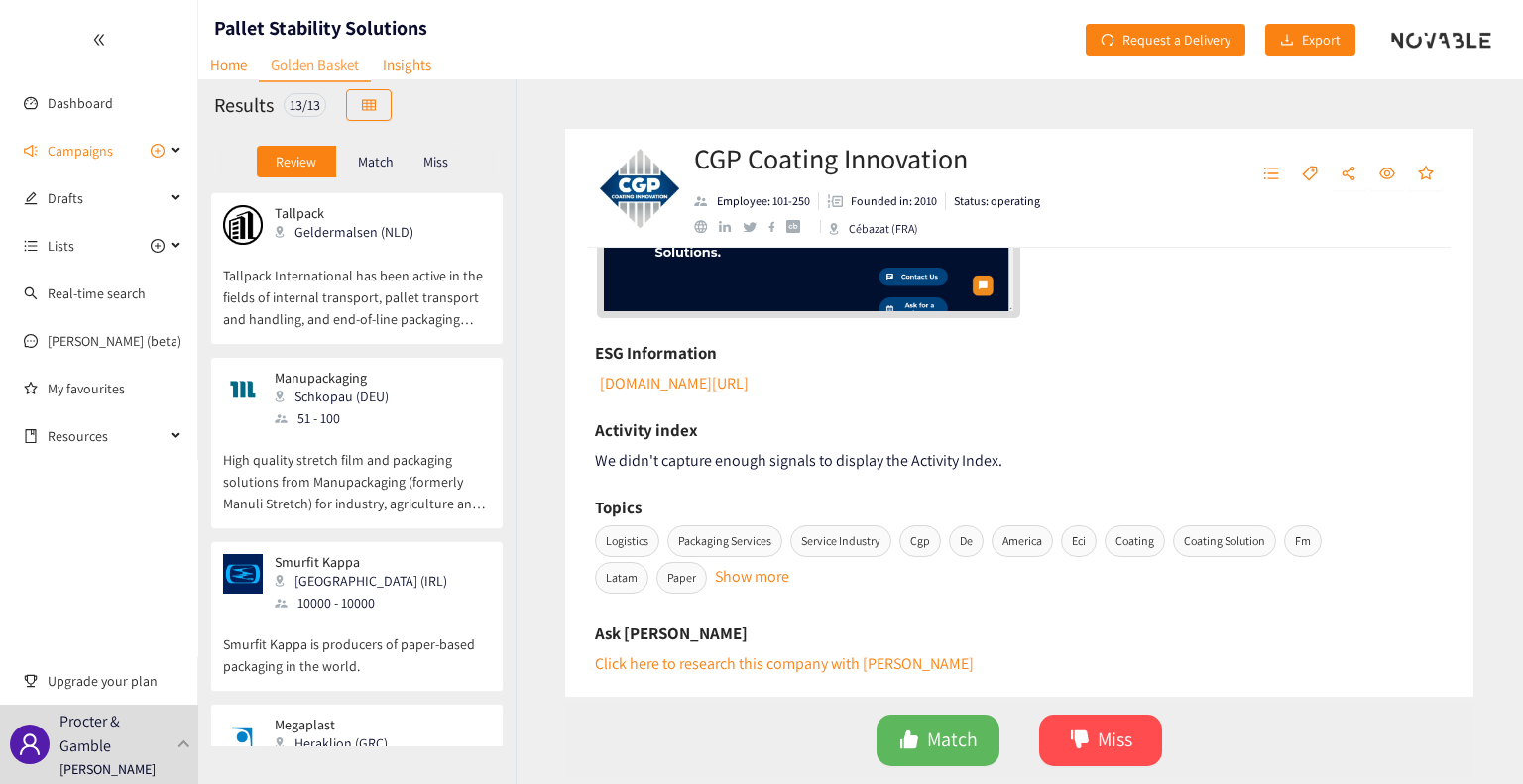 click on "Tallpack International has been active in the fields of internal transport, pallet transport and handling, and end-of-line packaging systems. Its core activities include the design, supply, and maintenance of strapping machines, palletizing systems, pallet wrapping machines, bagging/bag filling machines, stretch hood machines, and the associated peripheral equipment and consumables. Tallpack International supplies a wide range of industries, including the steel and food industries, logistics, construction, and chemicals. Service and maintenance management are also core activities of Tallpack International." at bounding box center [357, 287] 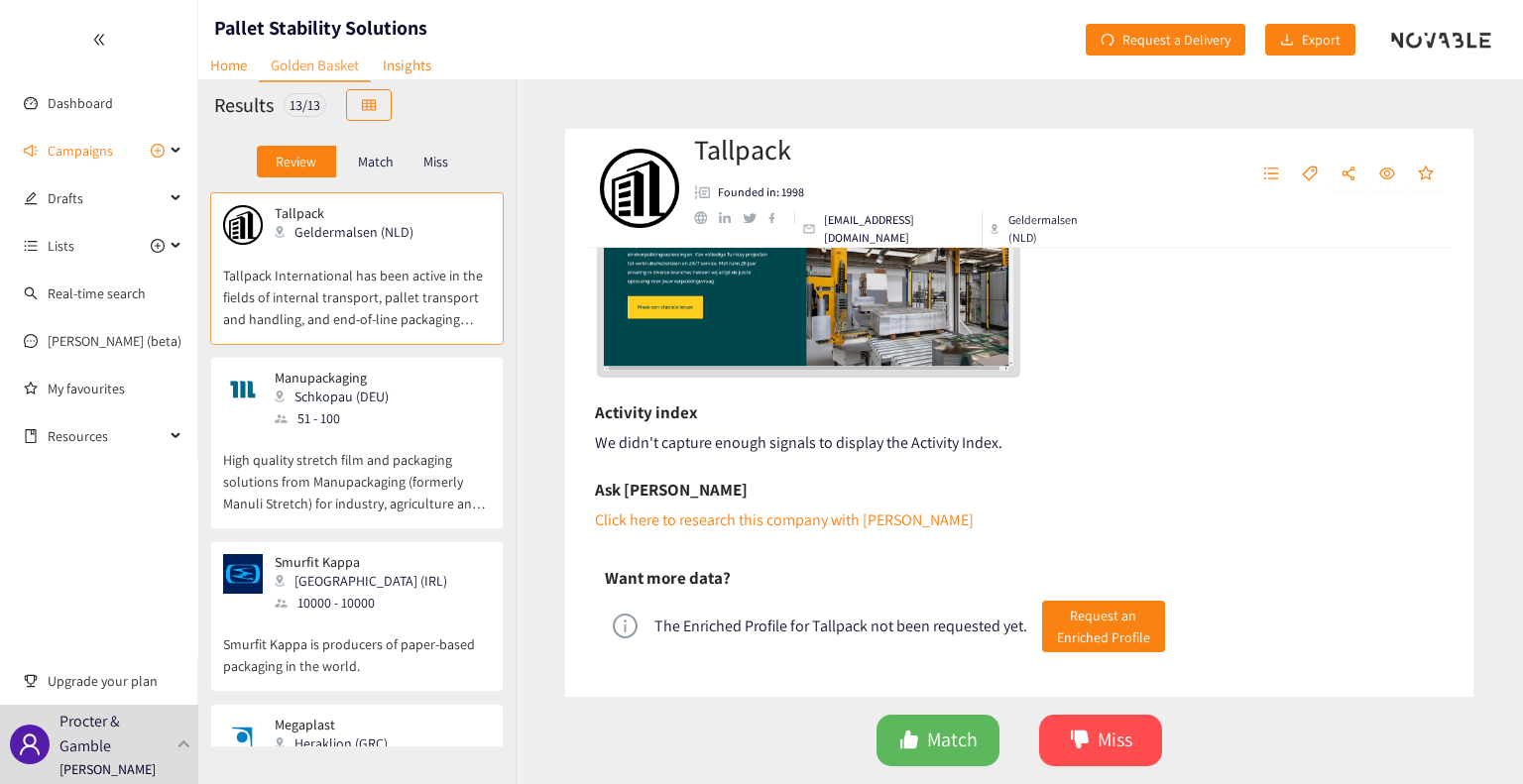 scroll, scrollTop: 435, scrollLeft: 0, axis: vertical 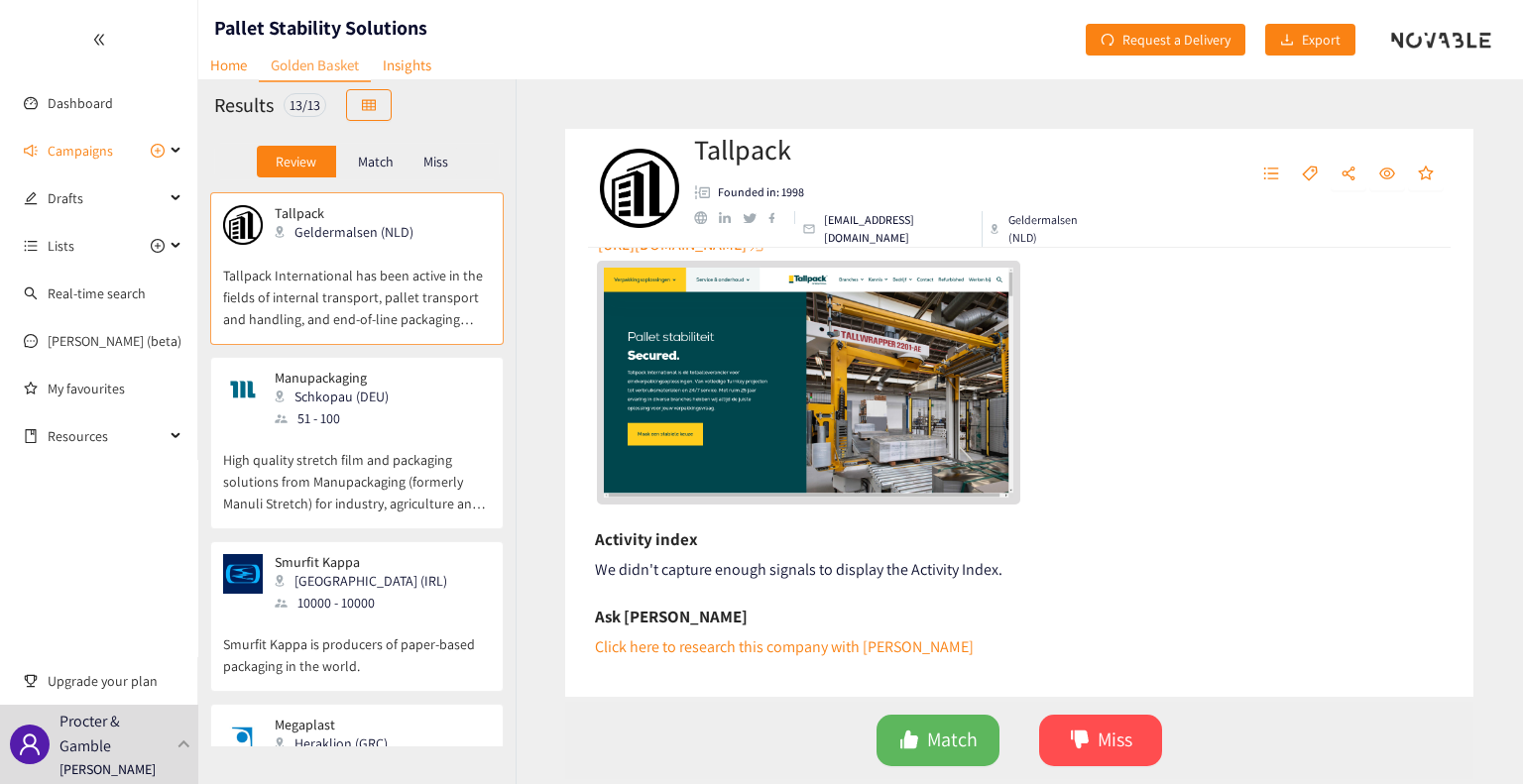 click on "Tallpack International has been active in the fields of internal transport, pallet transport and handling, and end-of-line packaging systems. Its core activities include the design, supply, and maintenance of strapping machines, palletizing systems, pallet wrapping machines, bagging/bag filling machines, stretch hood machines, and the associated peripheral equipment and consumables. Tallpack International supplies a wide range of industries, including the steel and food industries, logistics, construction, and chemicals. Service and maintenance management are also core activities of Tallpack International. Comments Your Novable Expert says Check out their  non-slip plates , designed to keep pallet loads stable even on steep slopes. They’re sustainable ( check this feedback ) and   EUMOS certified  for proven performance. Website [URL][DOMAIN_NAME]  Activity index   We didn't capture enough signals to display the Activity Index. Ask [PERSON_NAME] Click here to research this company with [PERSON_NAME] Request an" at bounding box center [1019, 472] 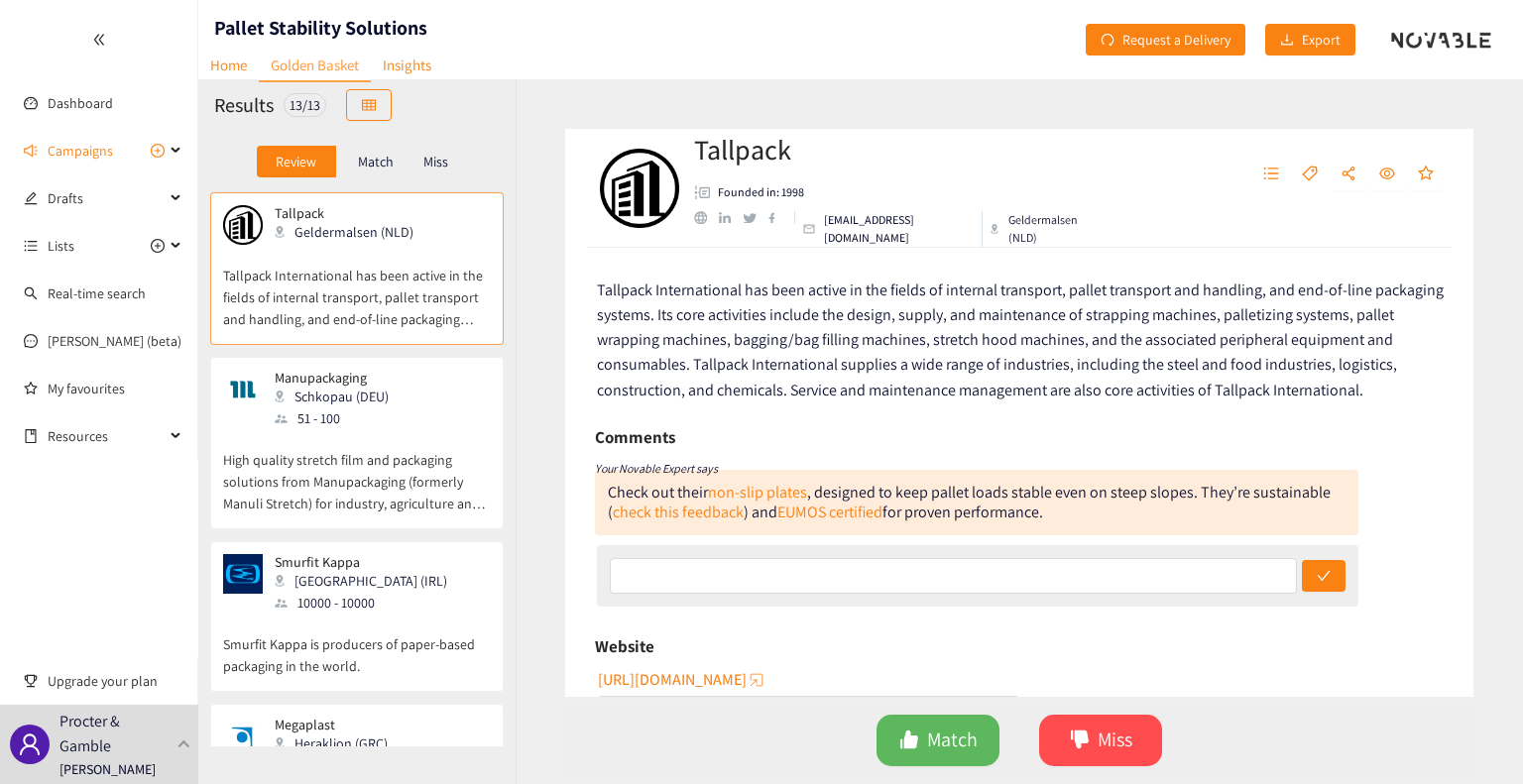 scroll, scrollTop: 0, scrollLeft: 0, axis: both 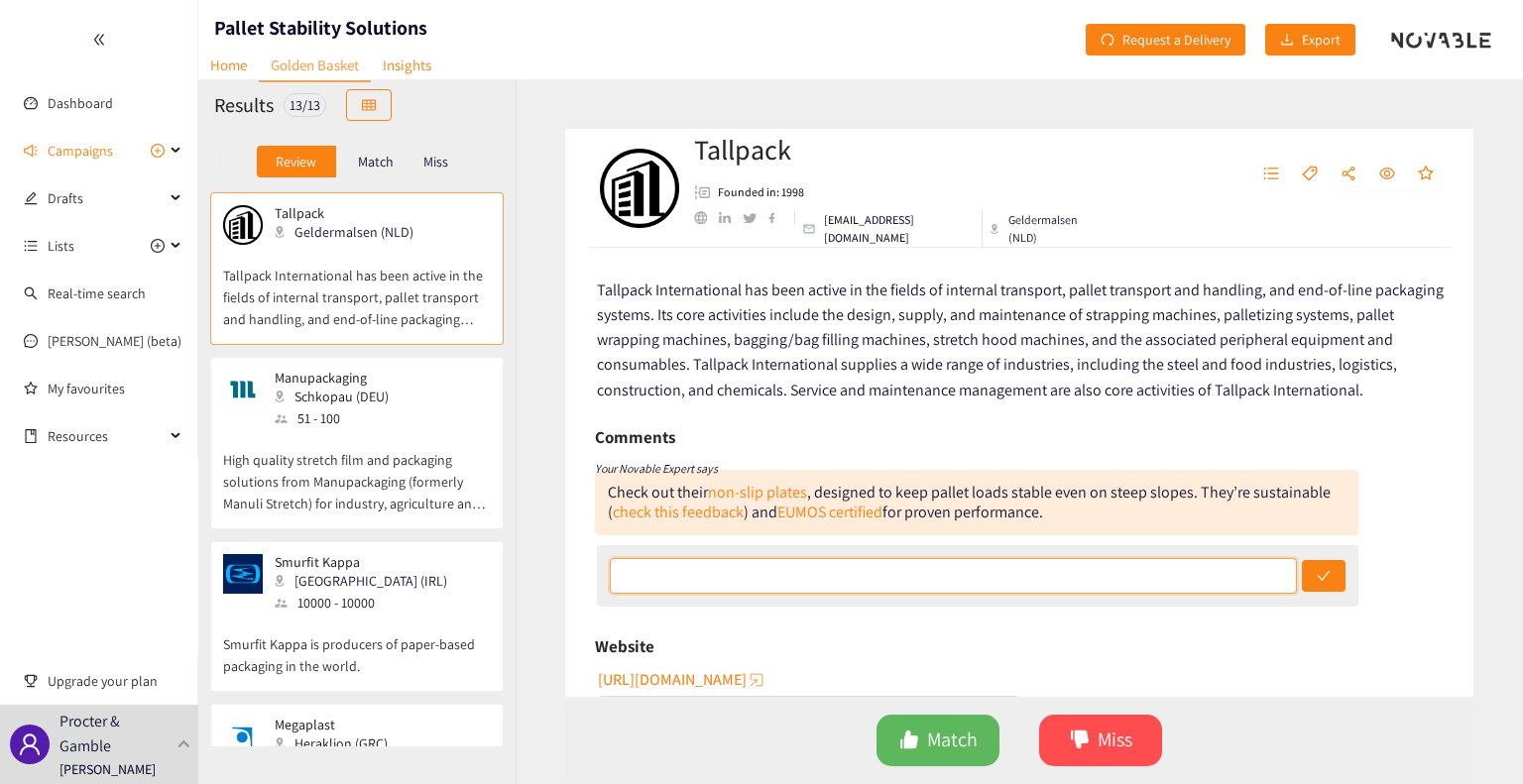 click at bounding box center (954, 576) 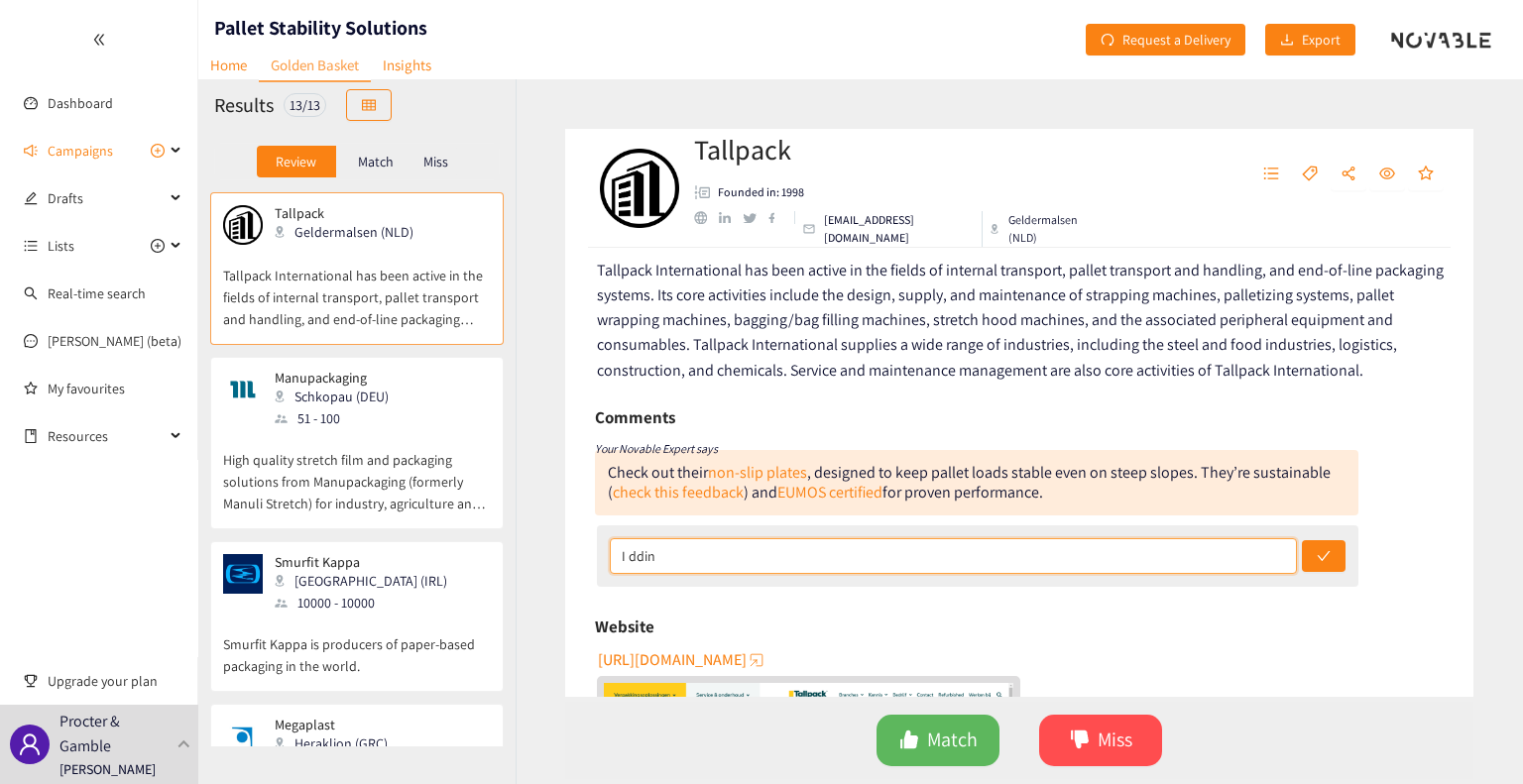 scroll, scrollTop: 0, scrollLeft: 0, axis: both 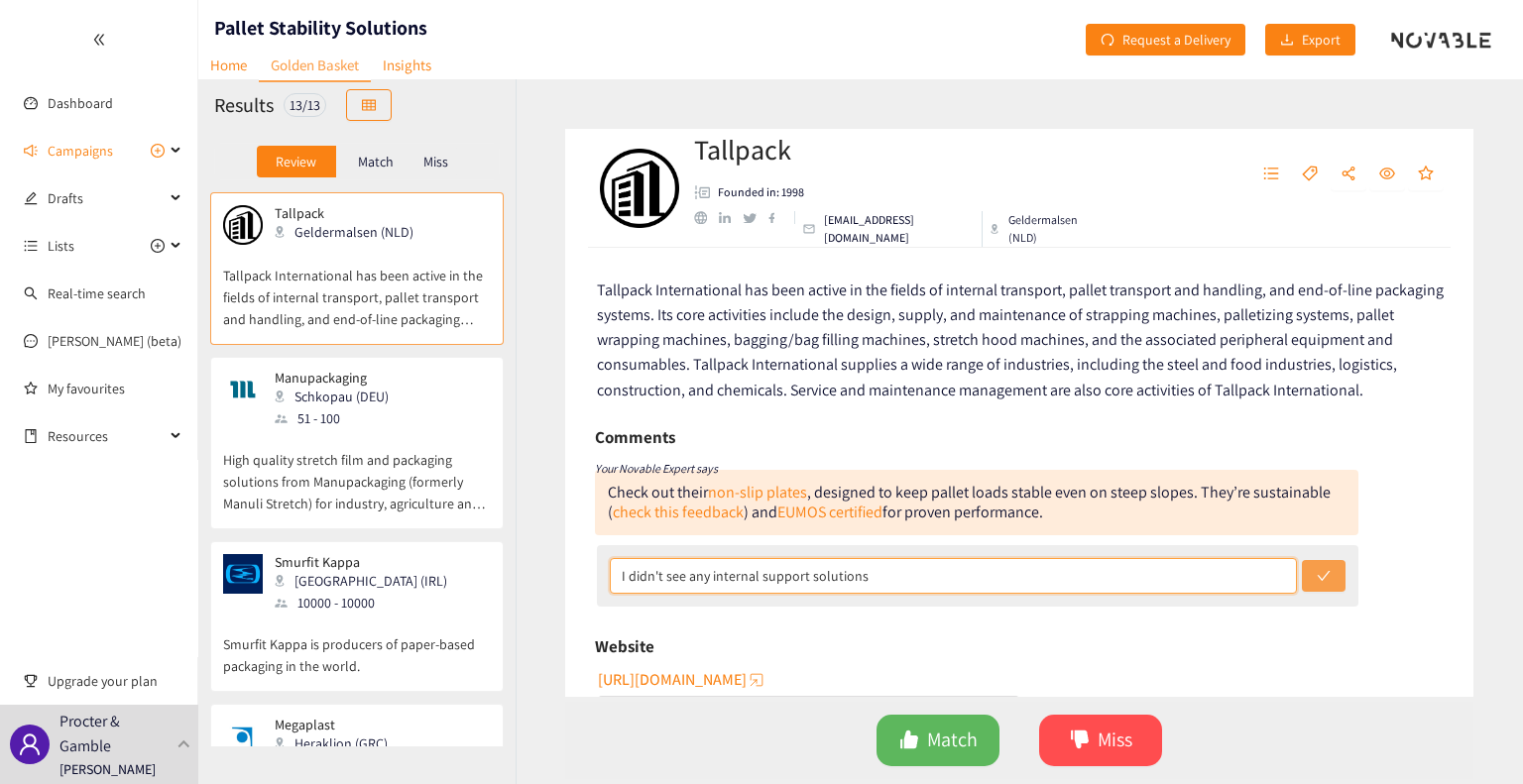 type on "I didn't see any internal support solutions" 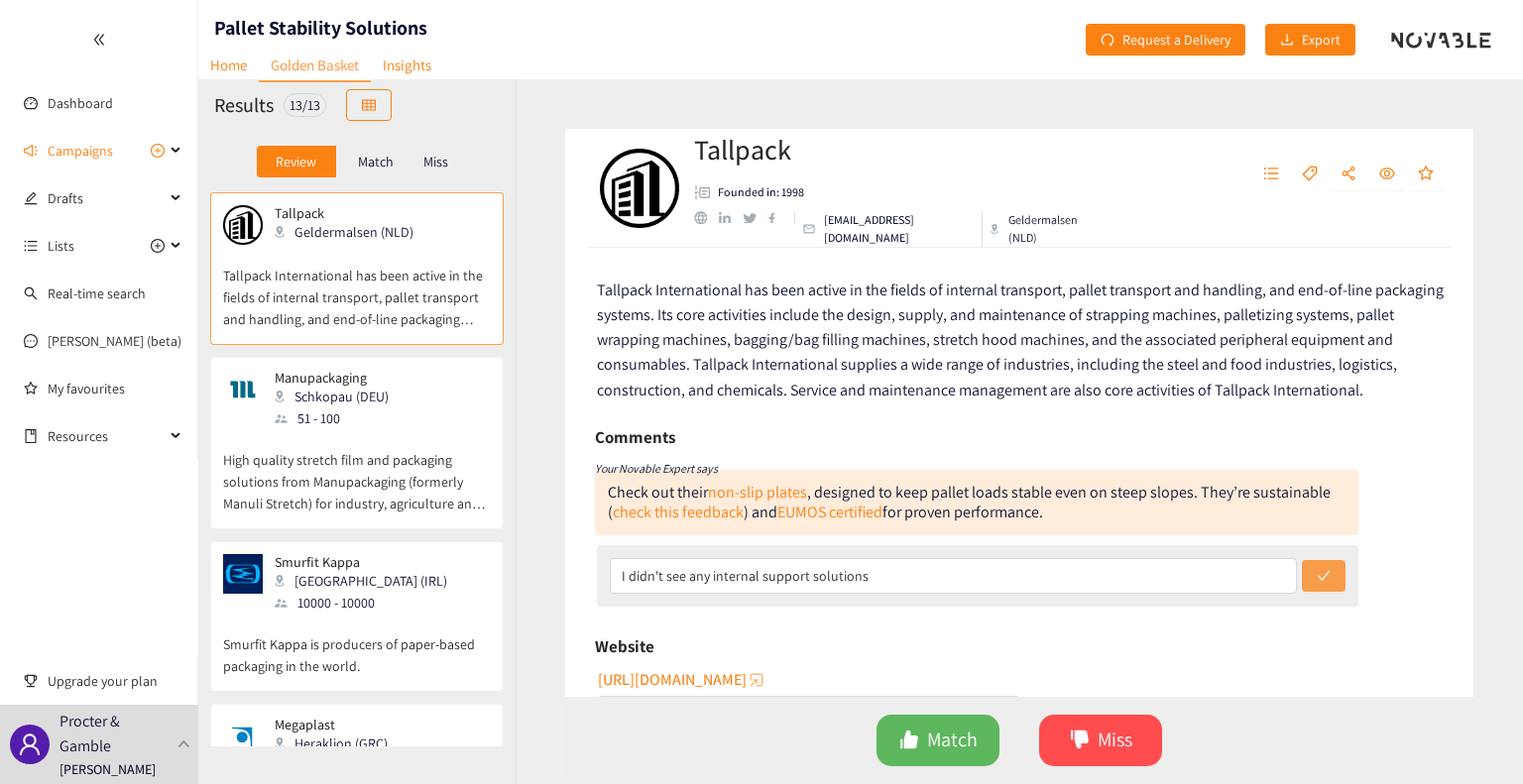click 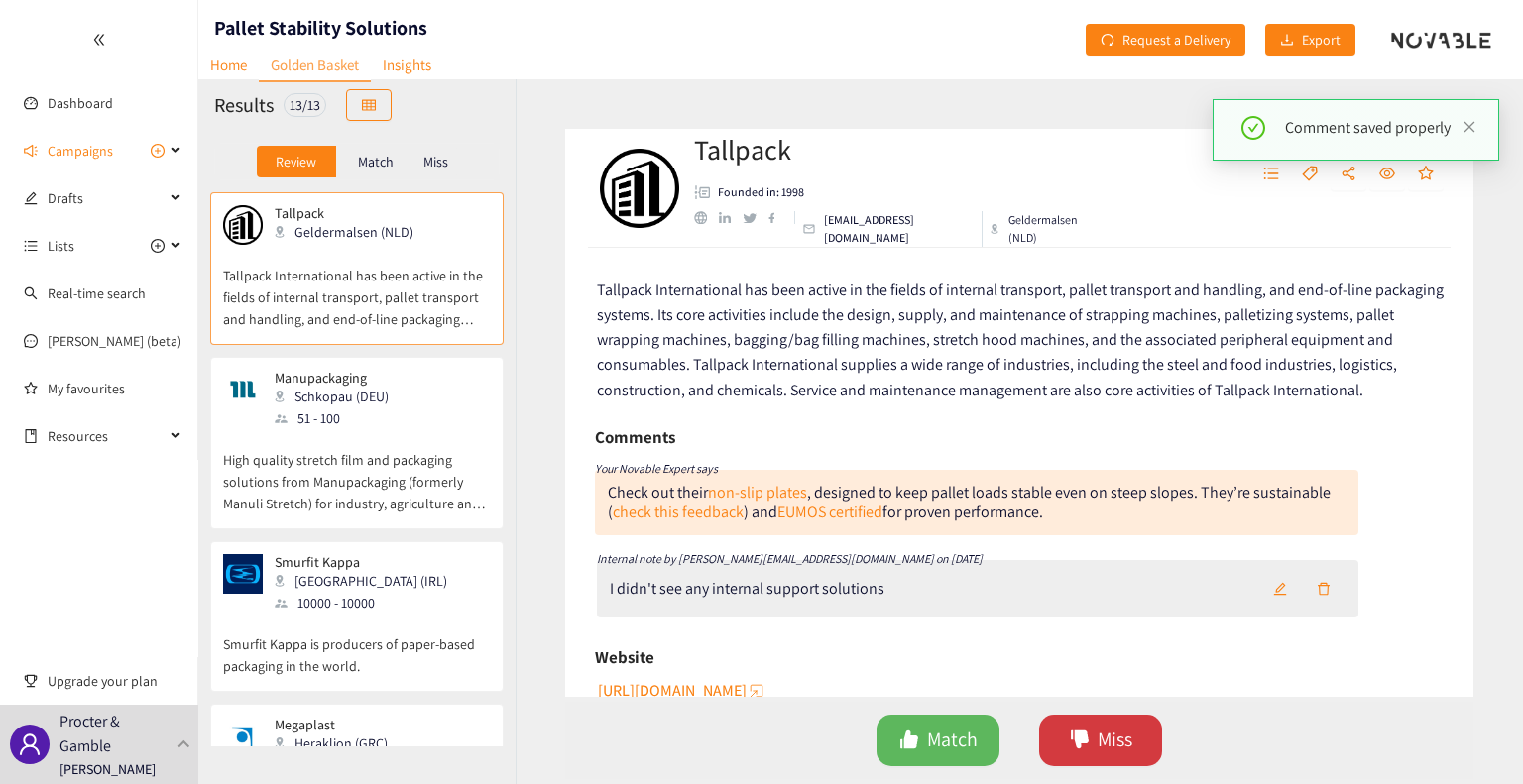 click on "Miss" at bounding box center [1114, 739] 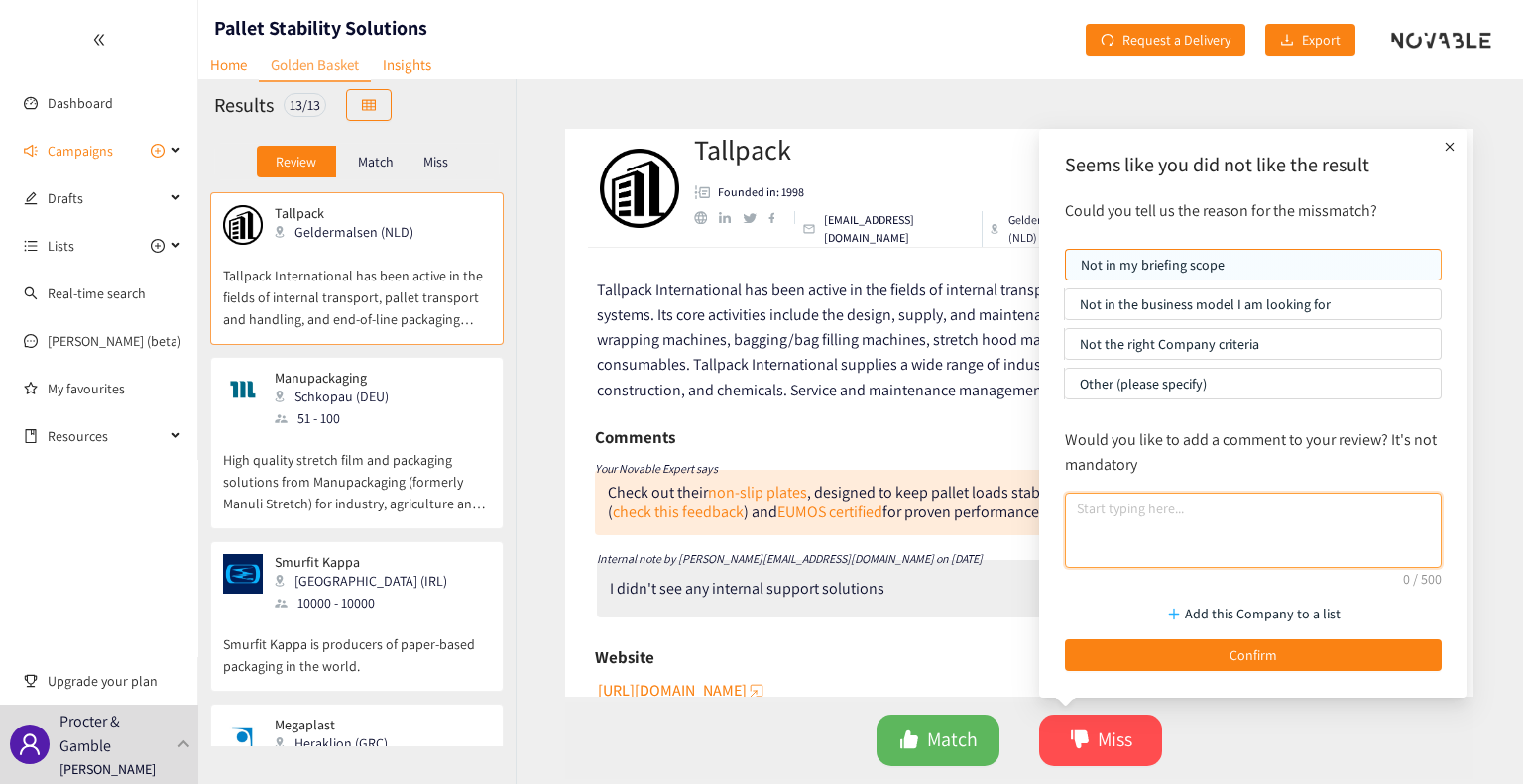 click at bounding box center [1253, 530] 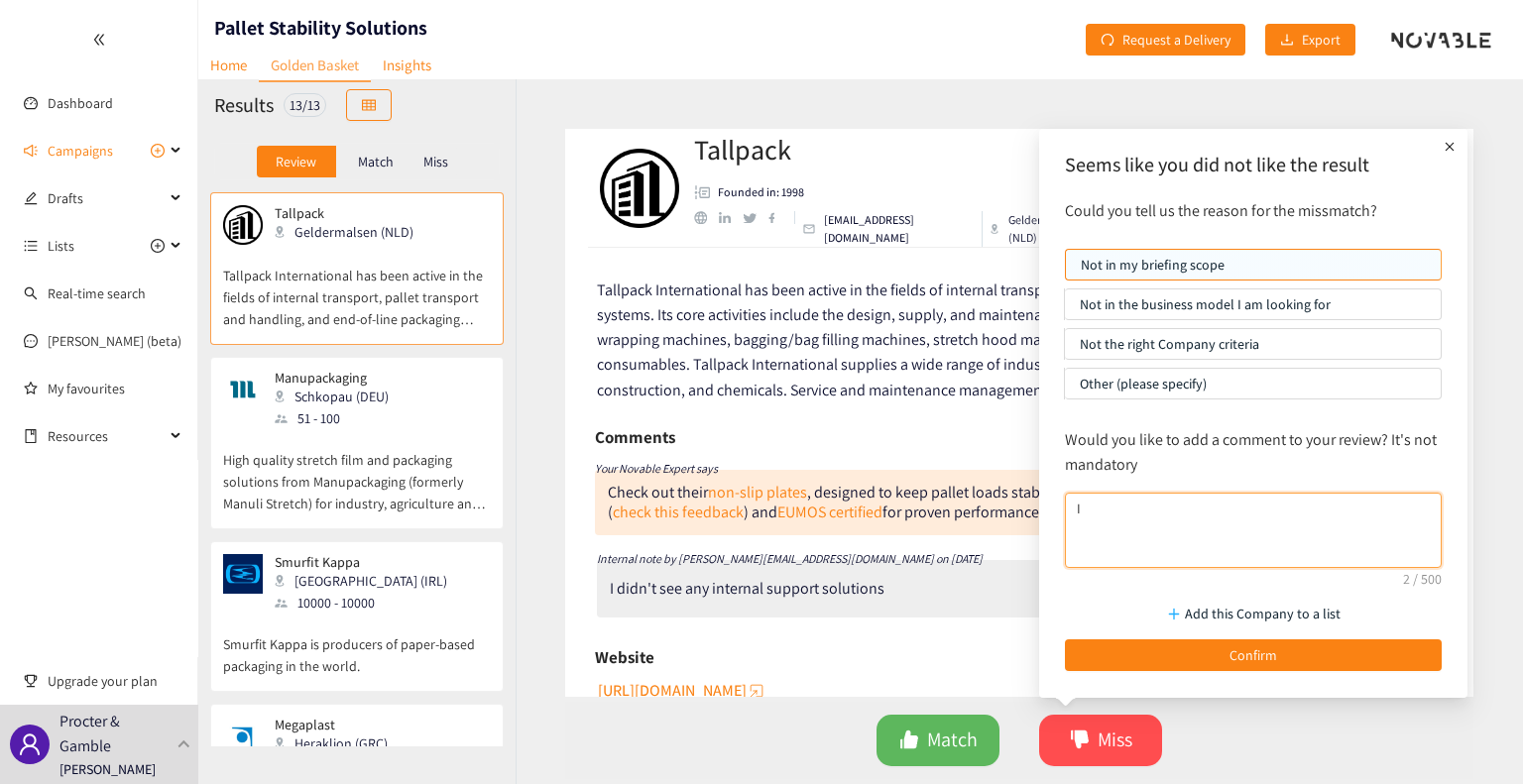 type on "I" 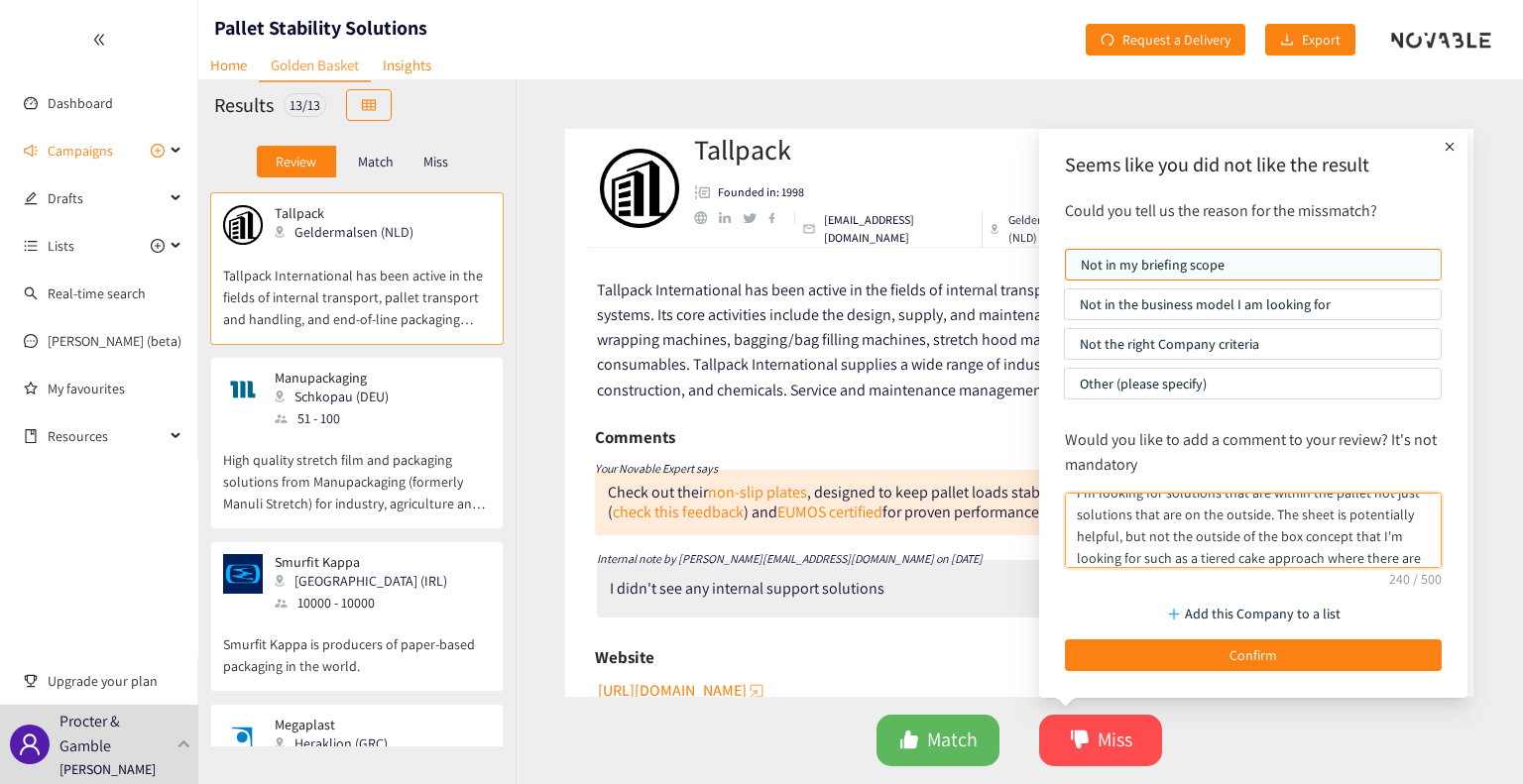scroll, scrollTop: 38, scrollLeft: 0, axis: vertical 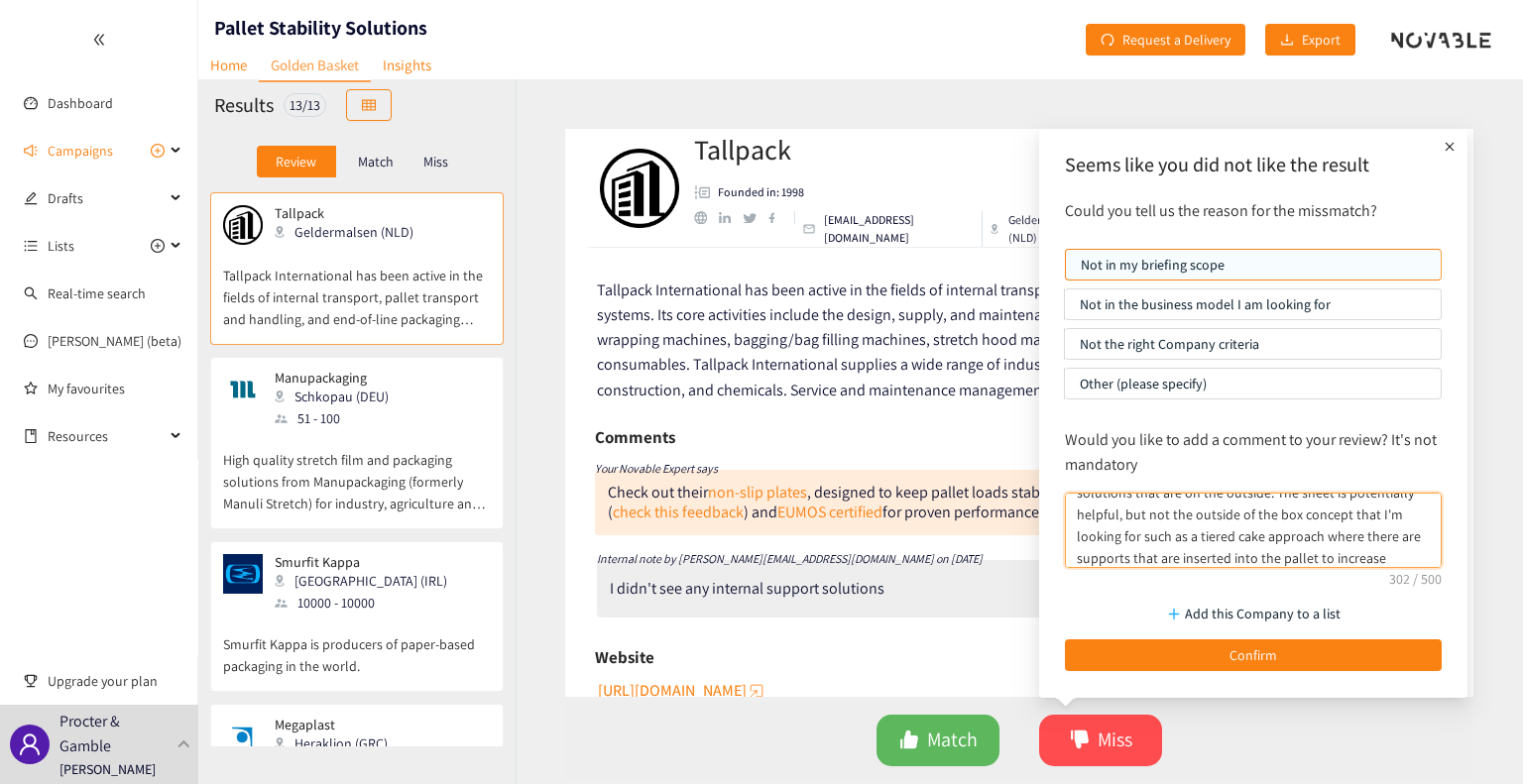 click on "I'm looking for solutions that are within the pallet not just solutions that are on the outside. The sheet is potentially helpful, but not the outside of the box concept that I'm looking for such as a tiered cake approach where there are supports that are inserted into the pallet to increase stability" at bounding box center [1253, 530] 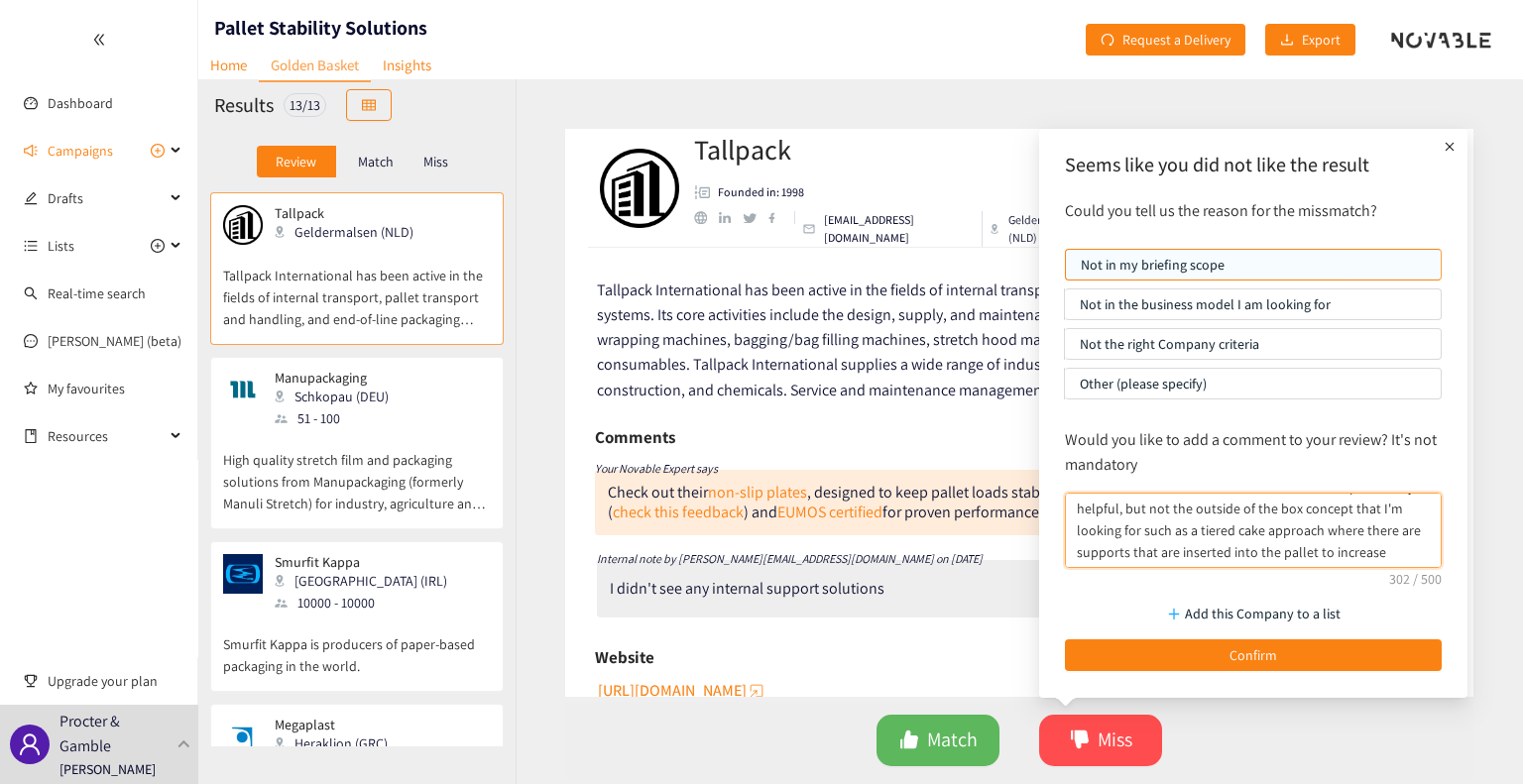 type on "I'm looking for solutions that are within the pallet not just solutions that are on the outside. The sheet is potentially helpful, but not the outside of the box concept that I'm looking for such as a tiered cake approach where there are supports that are inserted into the pallet to increase stability" 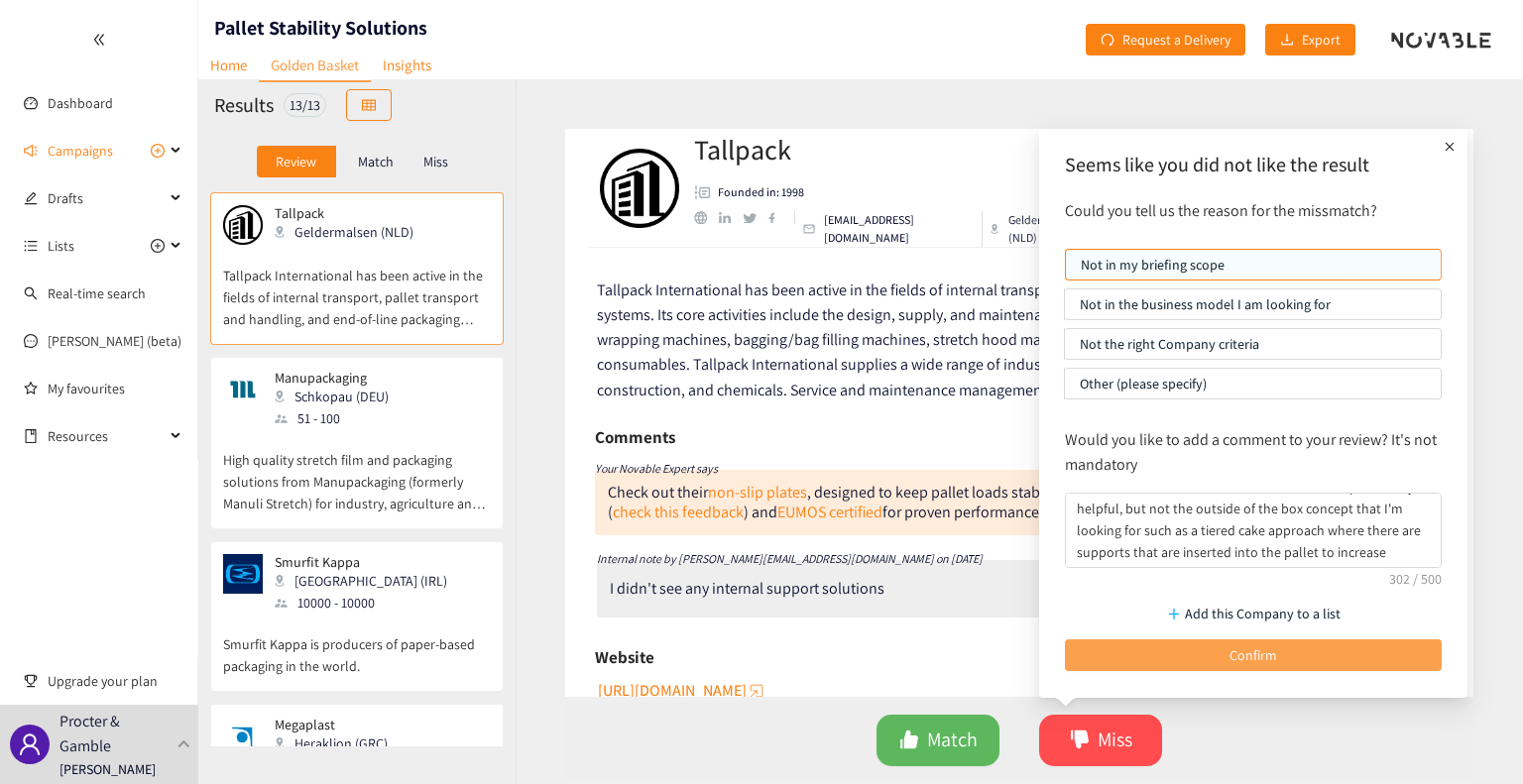 click on "Confirm" at bounding box center [1253, 655] 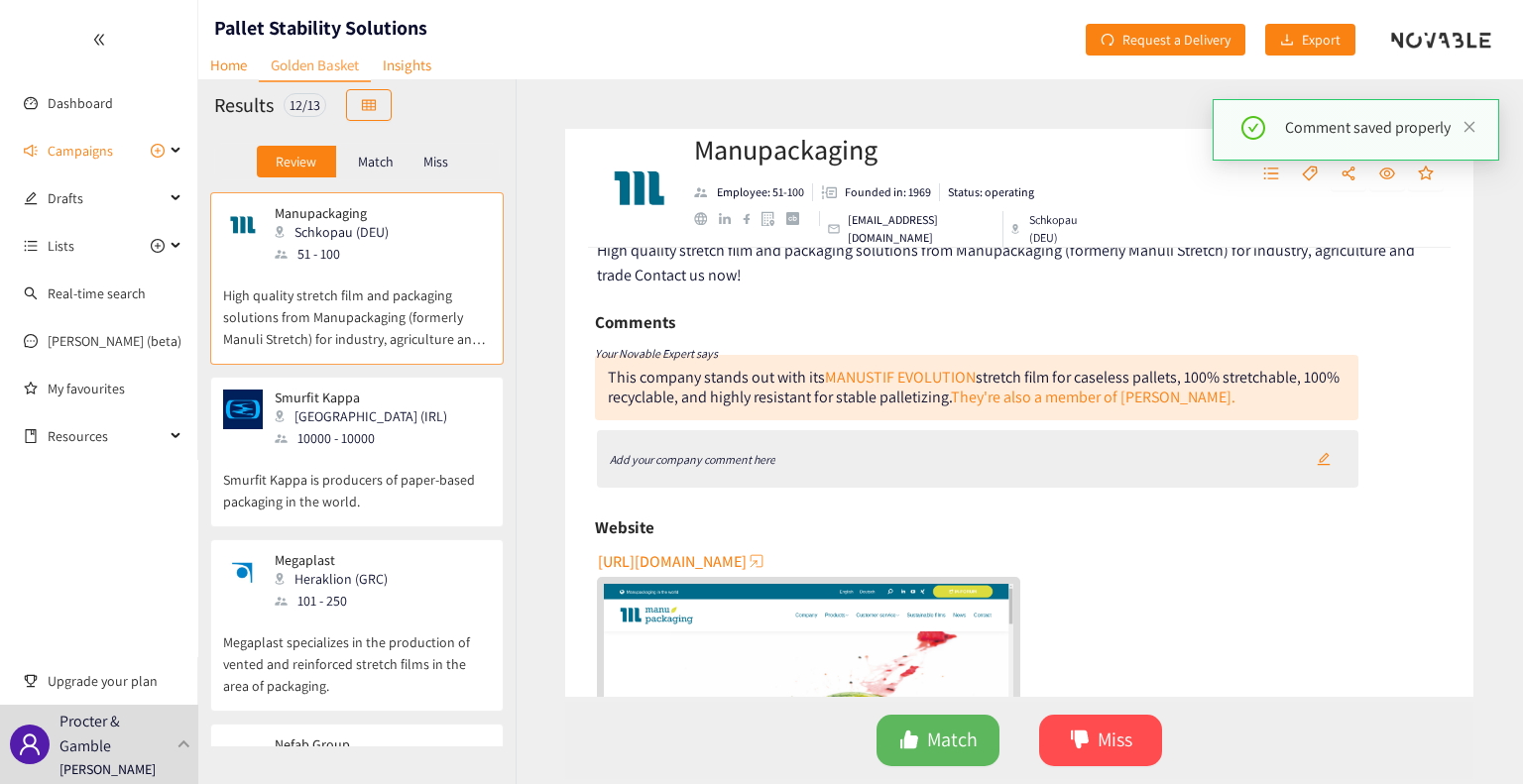 scroll, scrollTop: 0, scrollLeft: 0, axis: both 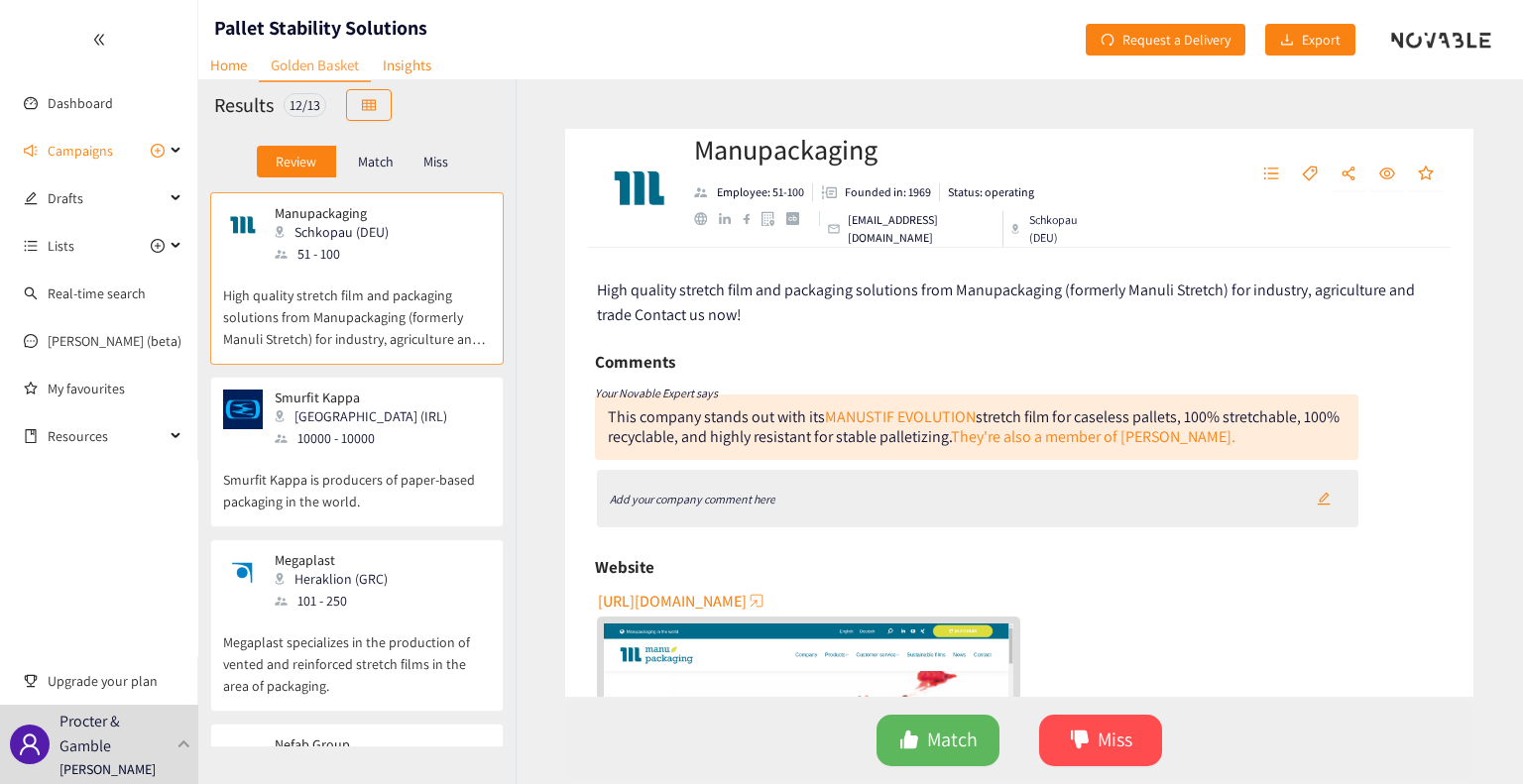 click on "Smurfit Kappa   Dublin (IRL)     10000 - 10000" at bounding box center [357, 419] 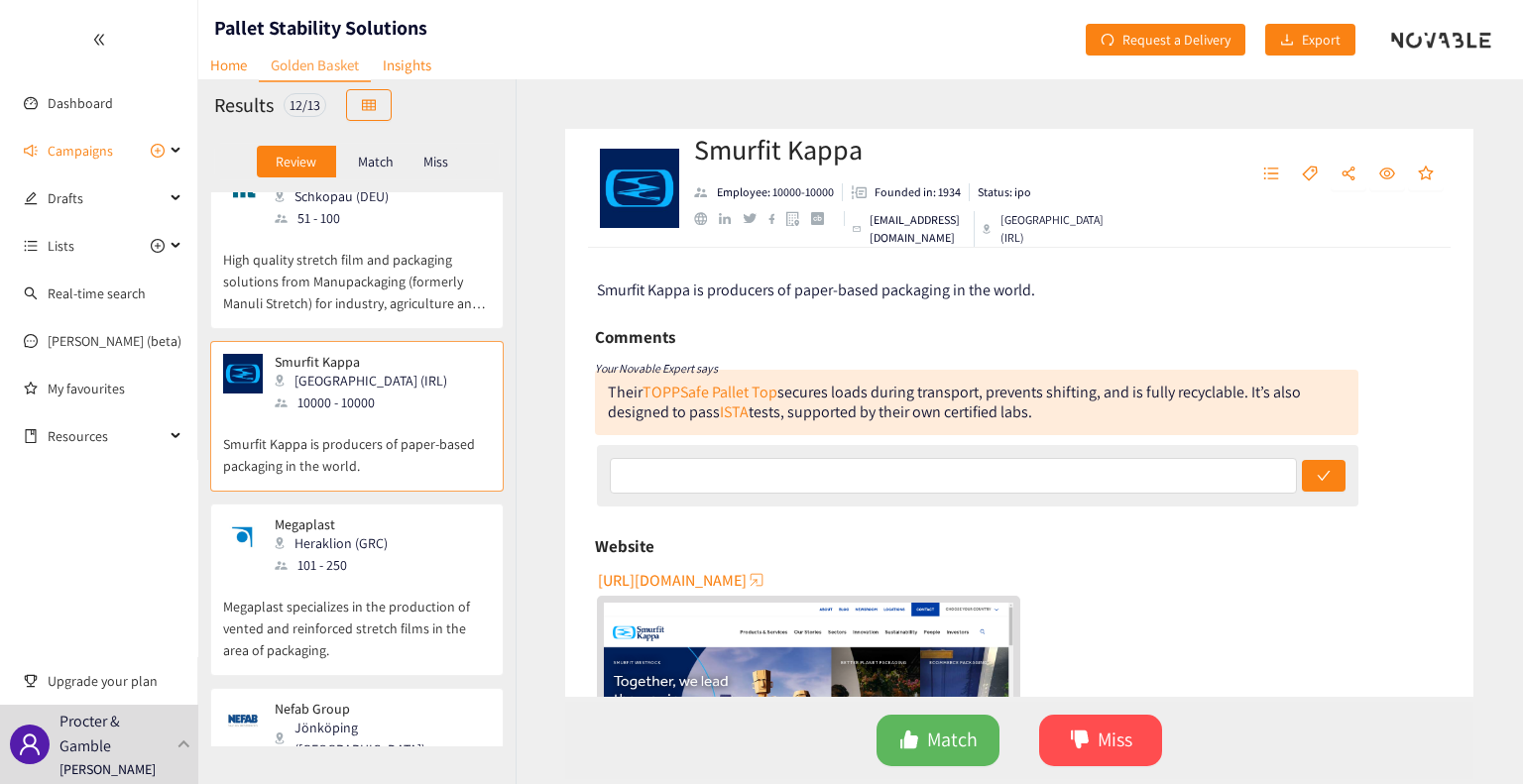 scroll, scrollTop: 78, scrollLeft: 0, axis: vertical 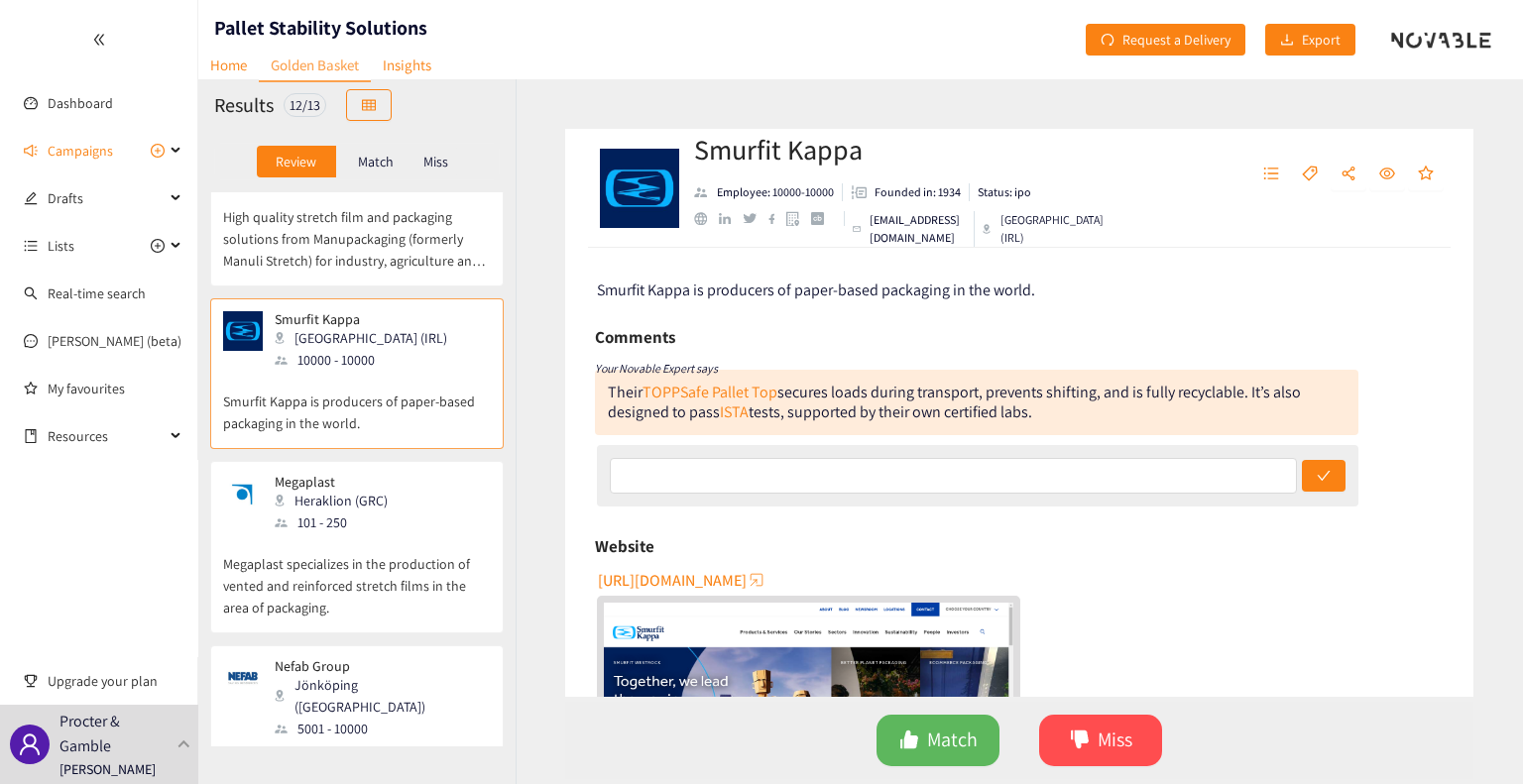 click on "Megaplast specializes in the production of vented and reinforced stretch films in the area of packaging." at bounding box center [357, 576] 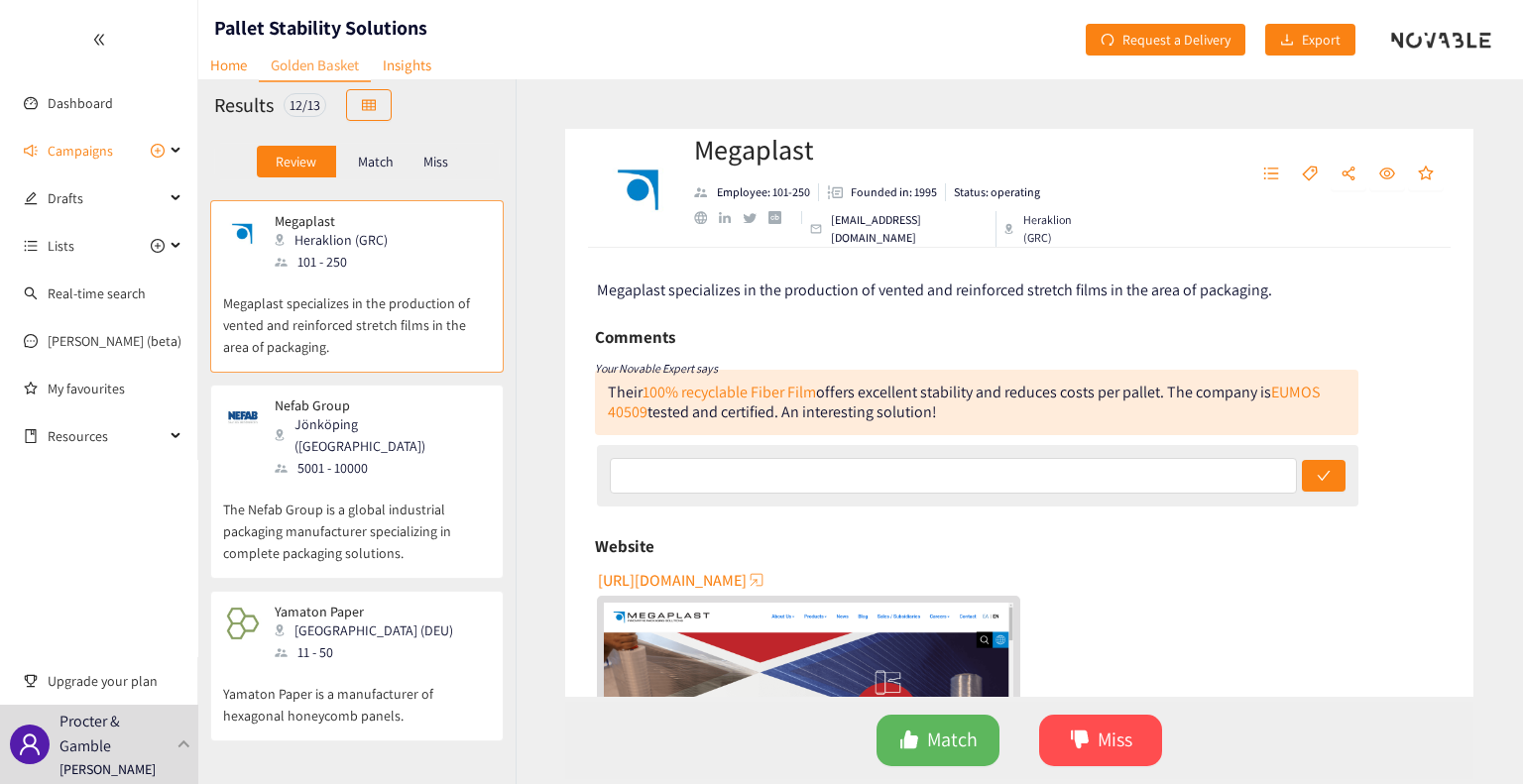 scroll, scrollTop: 353, scrollLeft: 0, axis: vertical 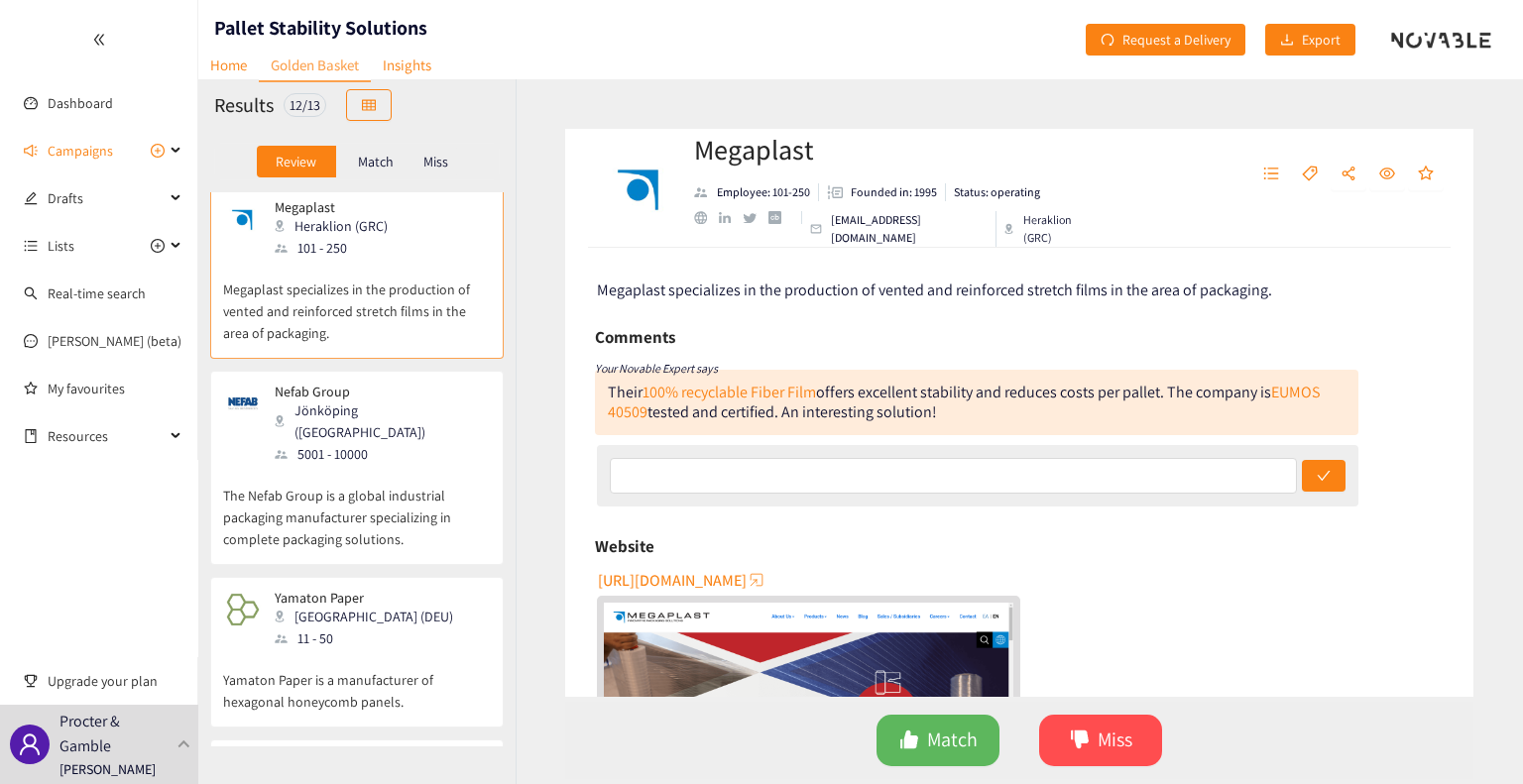 click on "The Nefab Group is a global industrial packaging manufacturer specializing in complete packaging solutions." at bounding box center (357, 507) 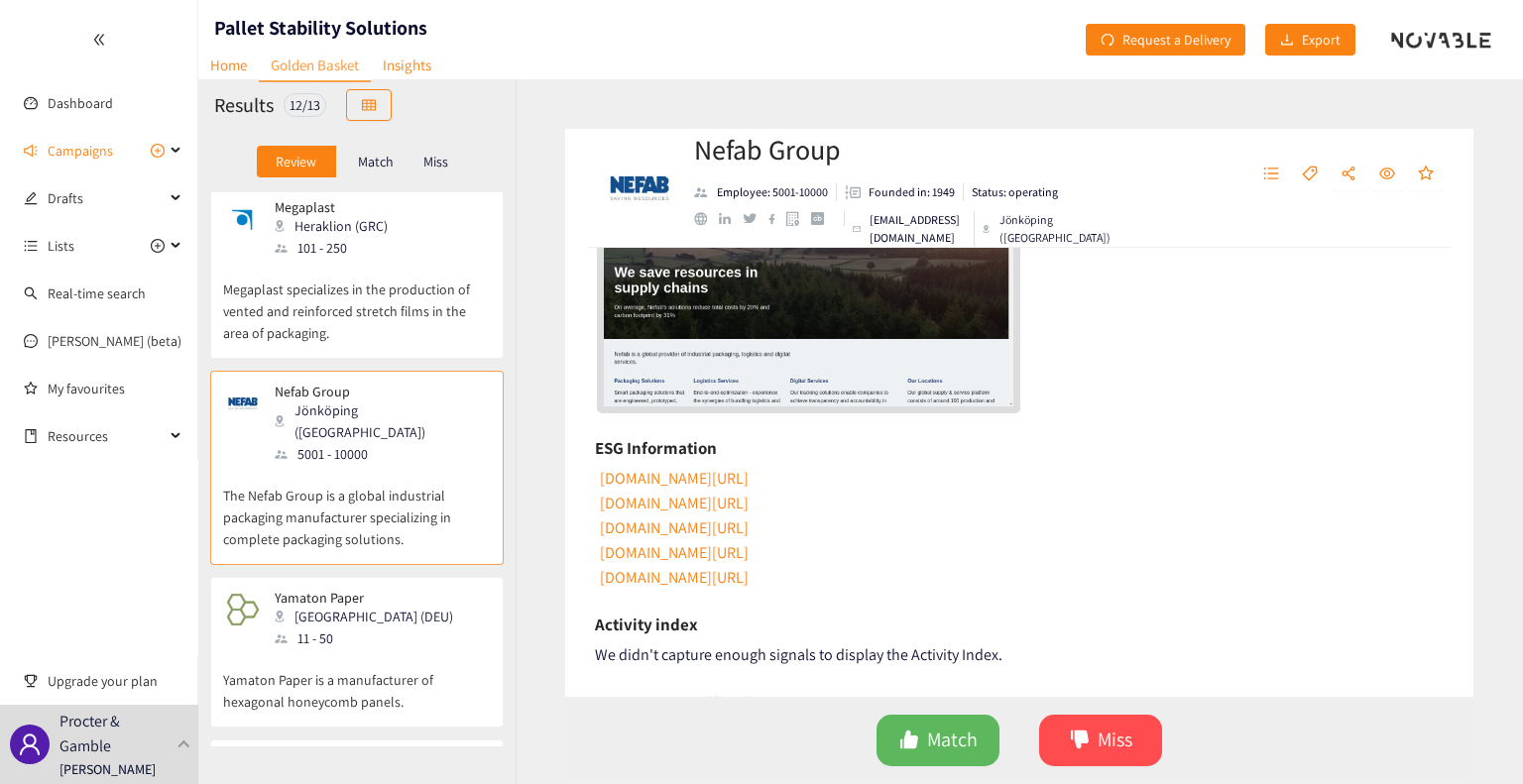 scroll, scrollTop: 428, scrollLeft: 0, axis: vertical 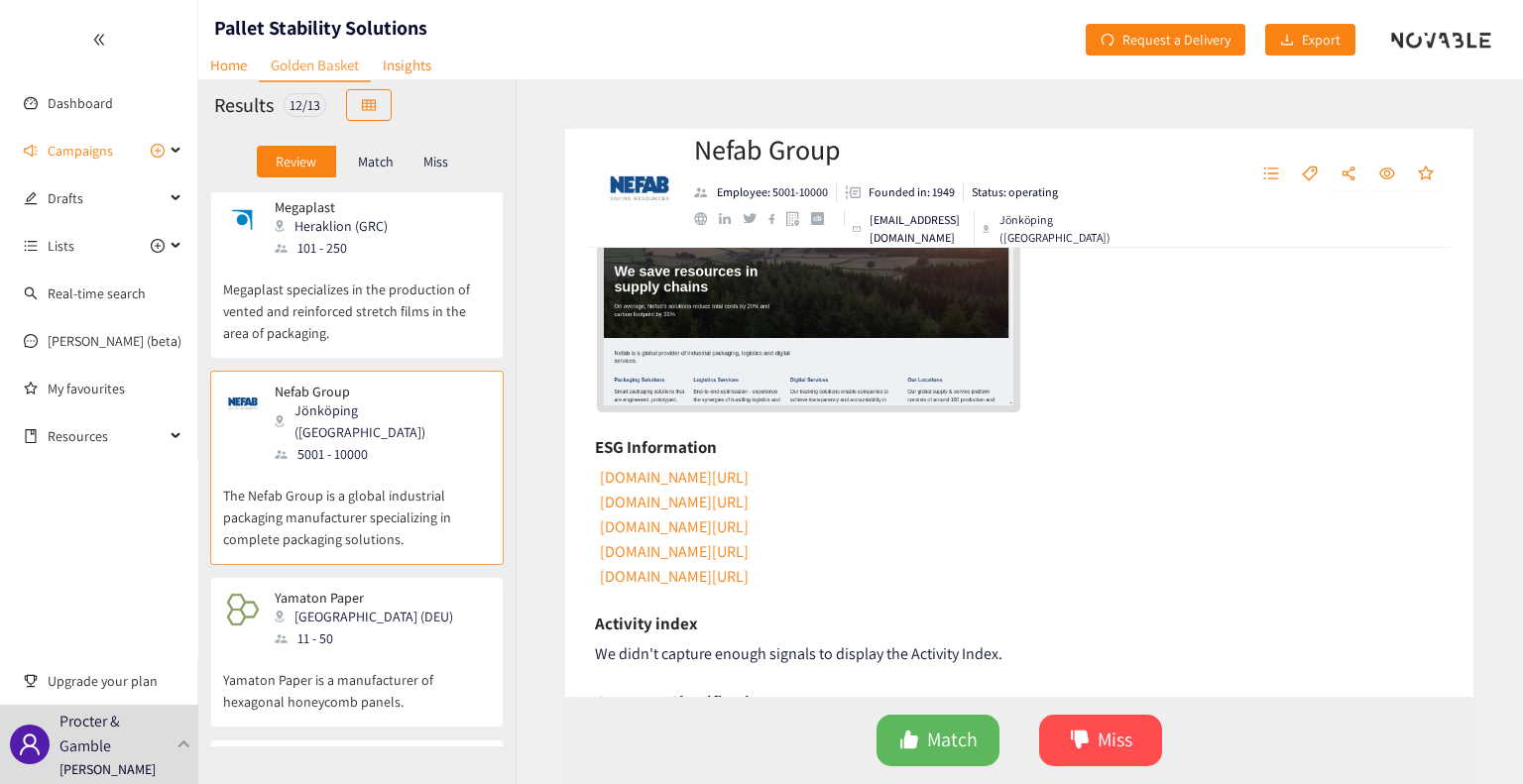 click on "Yamaton Paper is a manufacturer of hexagonal honeycomb panels." at bounding box center (357, 681) 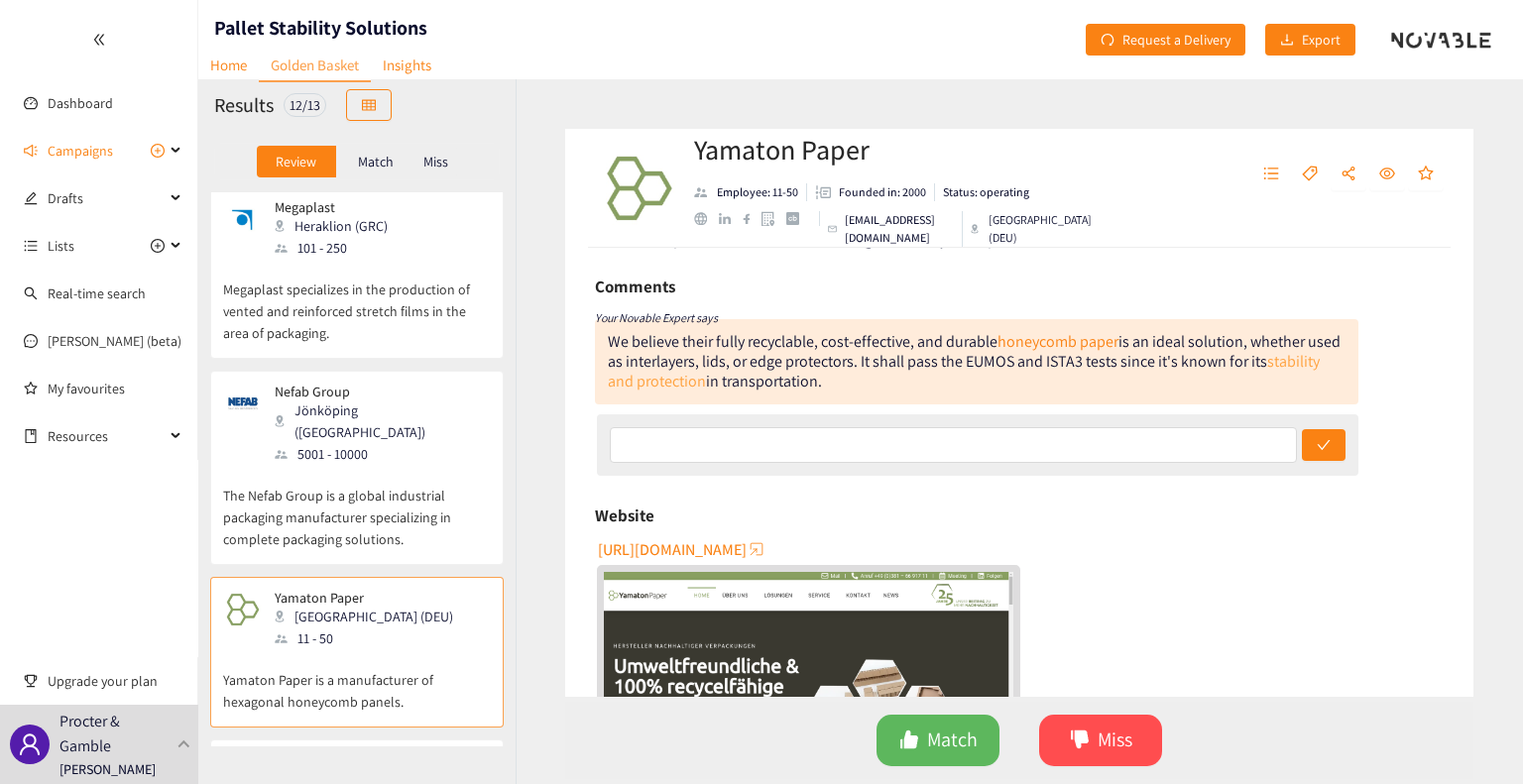 scroll, scrollTop: 44, scrollLeft: 0, axis: vertical 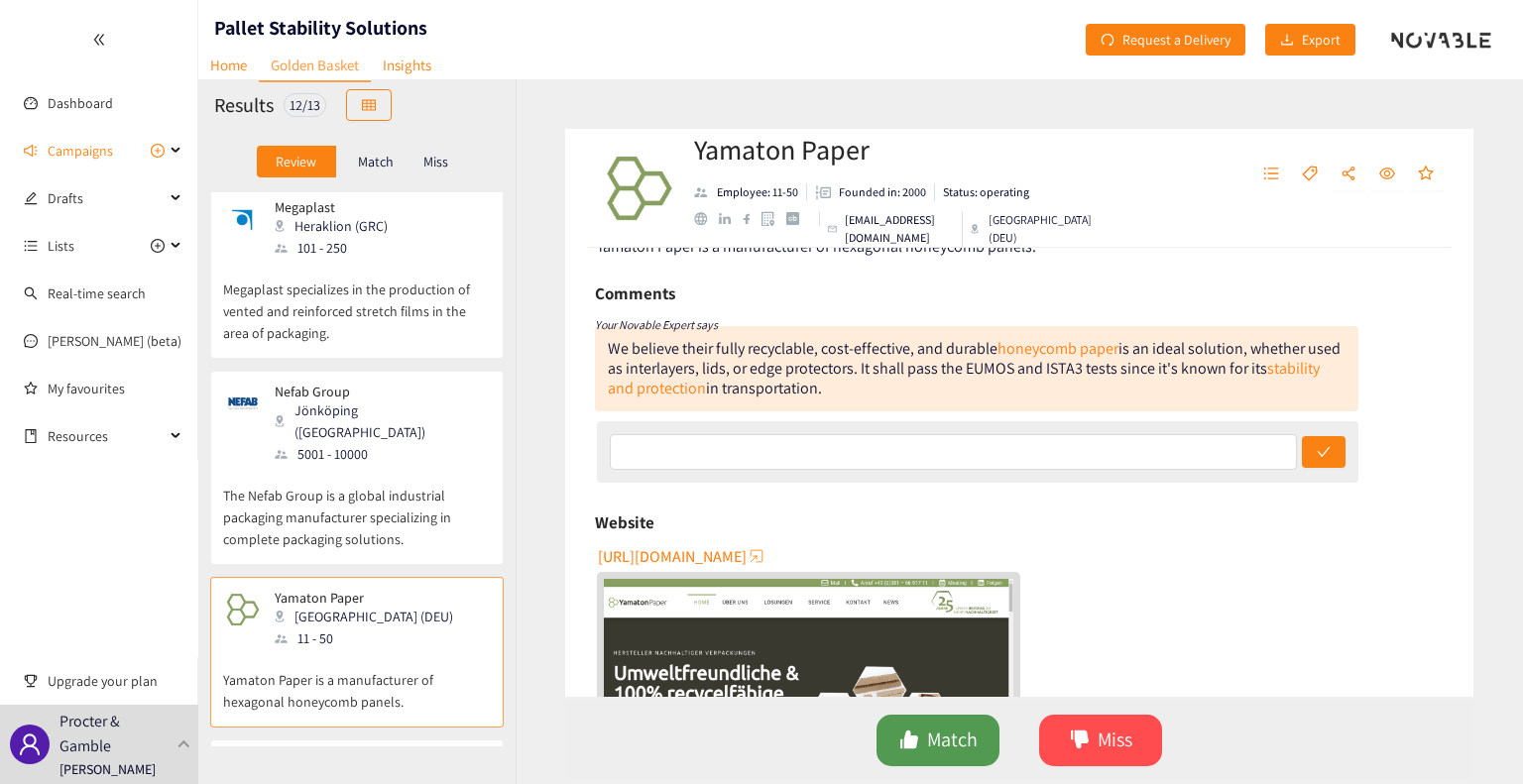 click 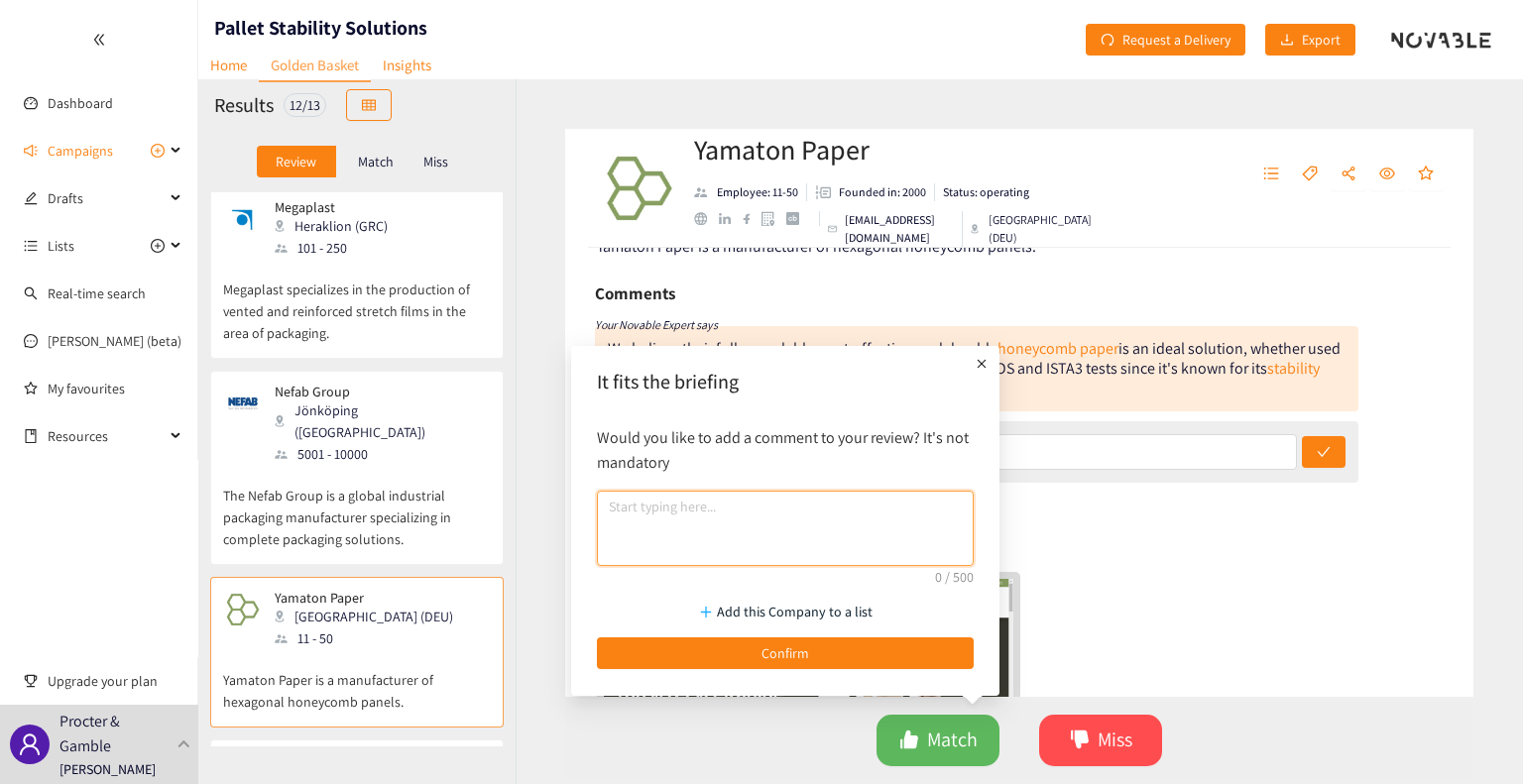 click at bounding box center [785, 528] 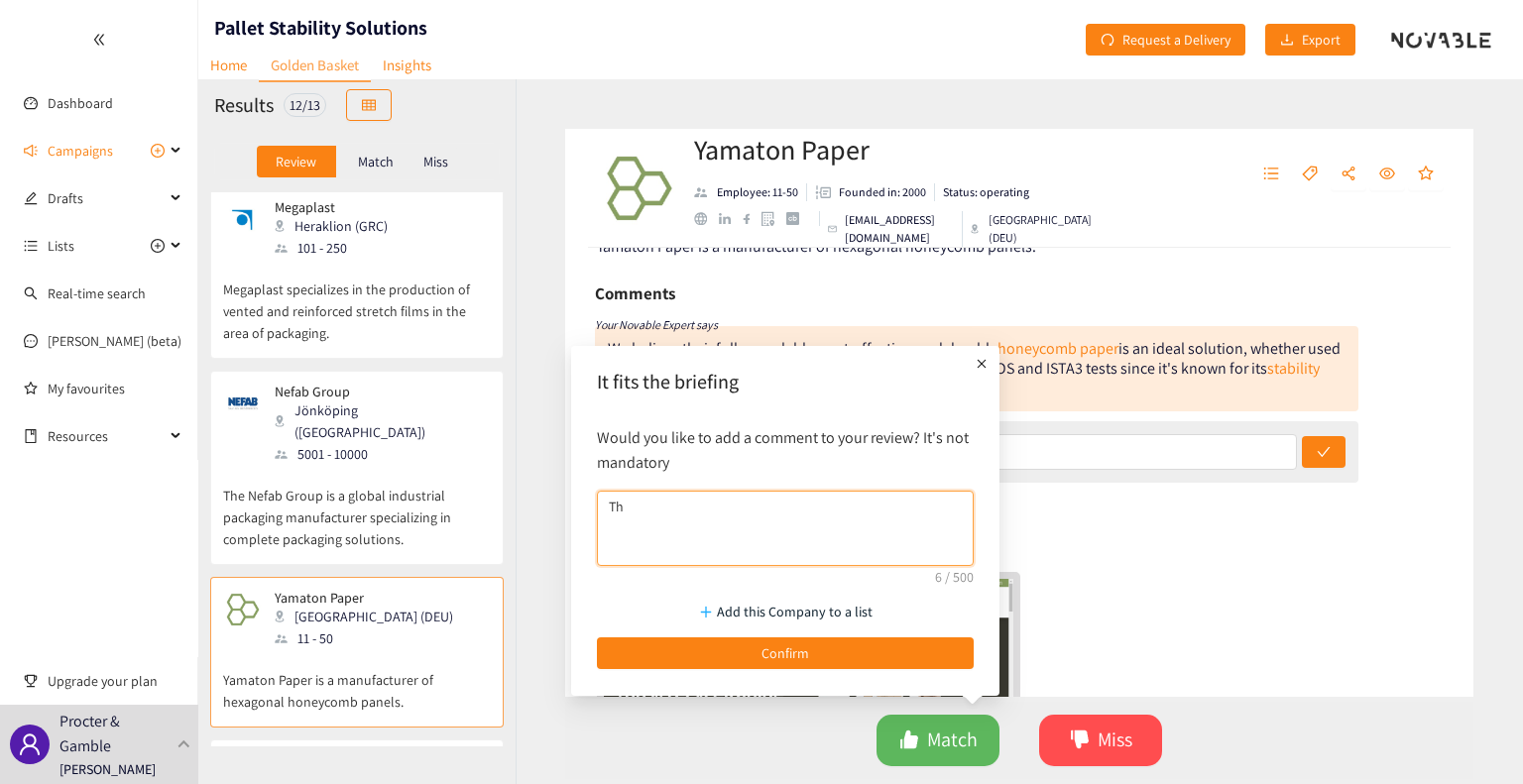 type on "T" 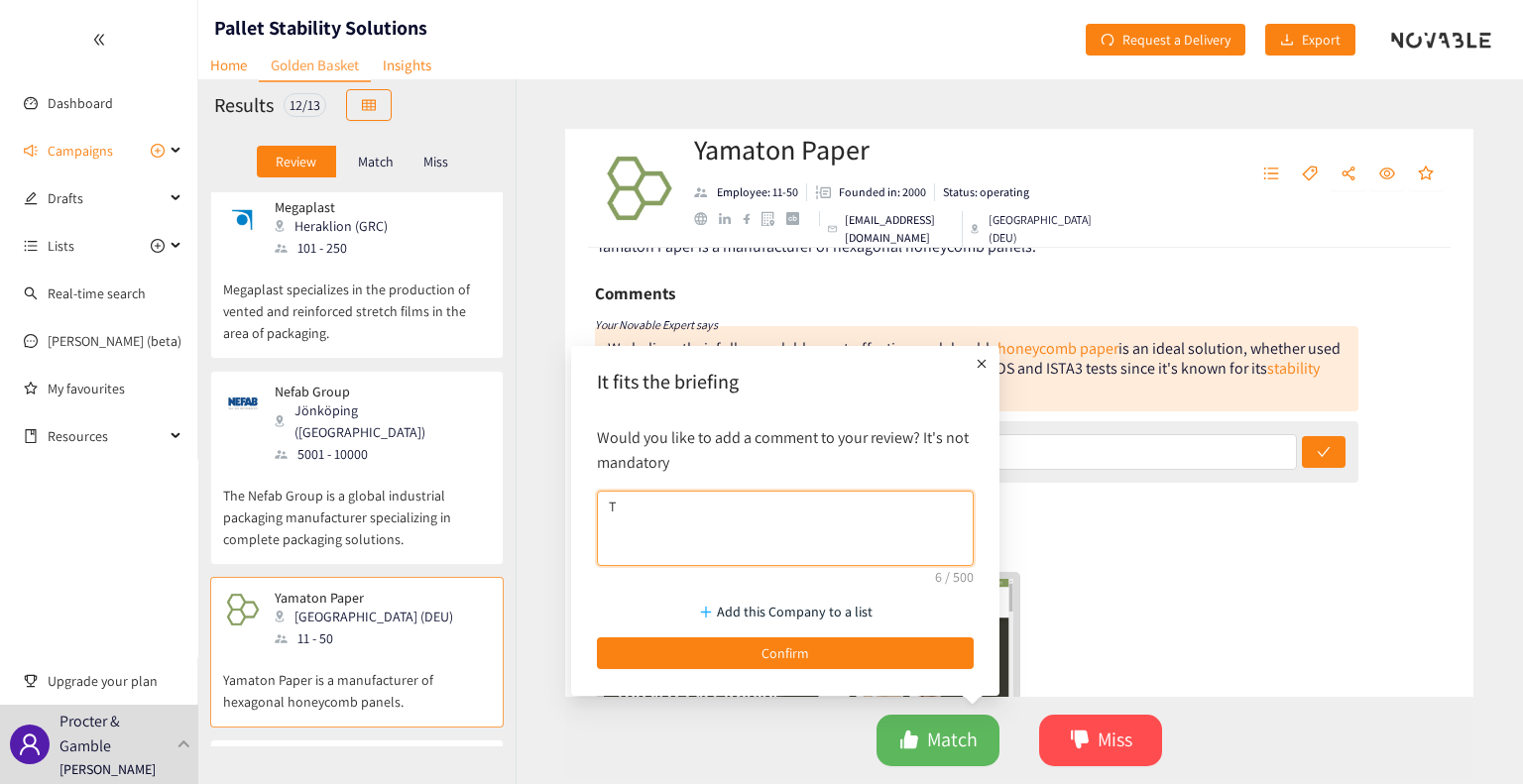 type 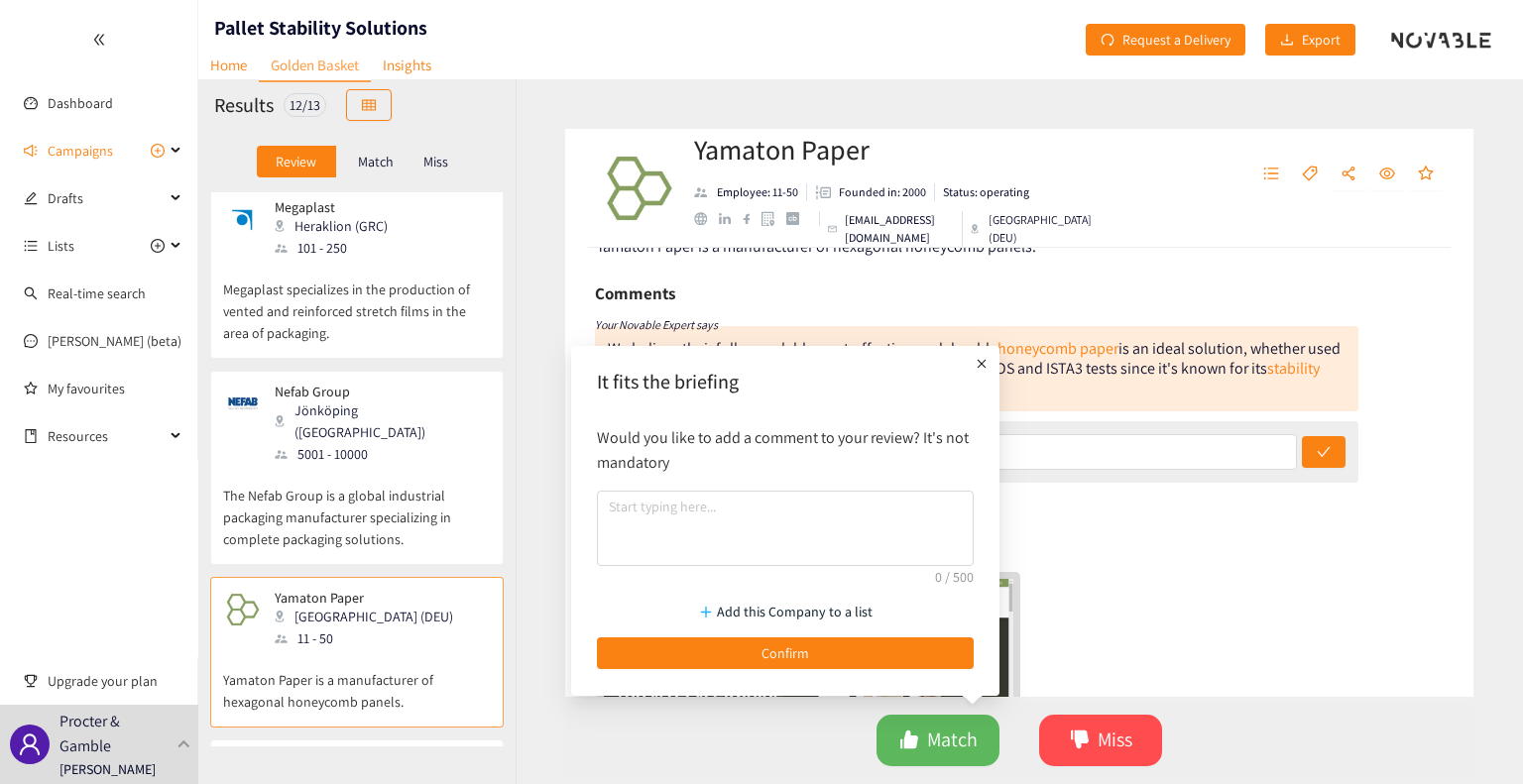 click on "It fits the briefing Would you like to add a comment to your review? It's not mandatory    Add this Company to a list Confirm" at bounding box center (785, 520) 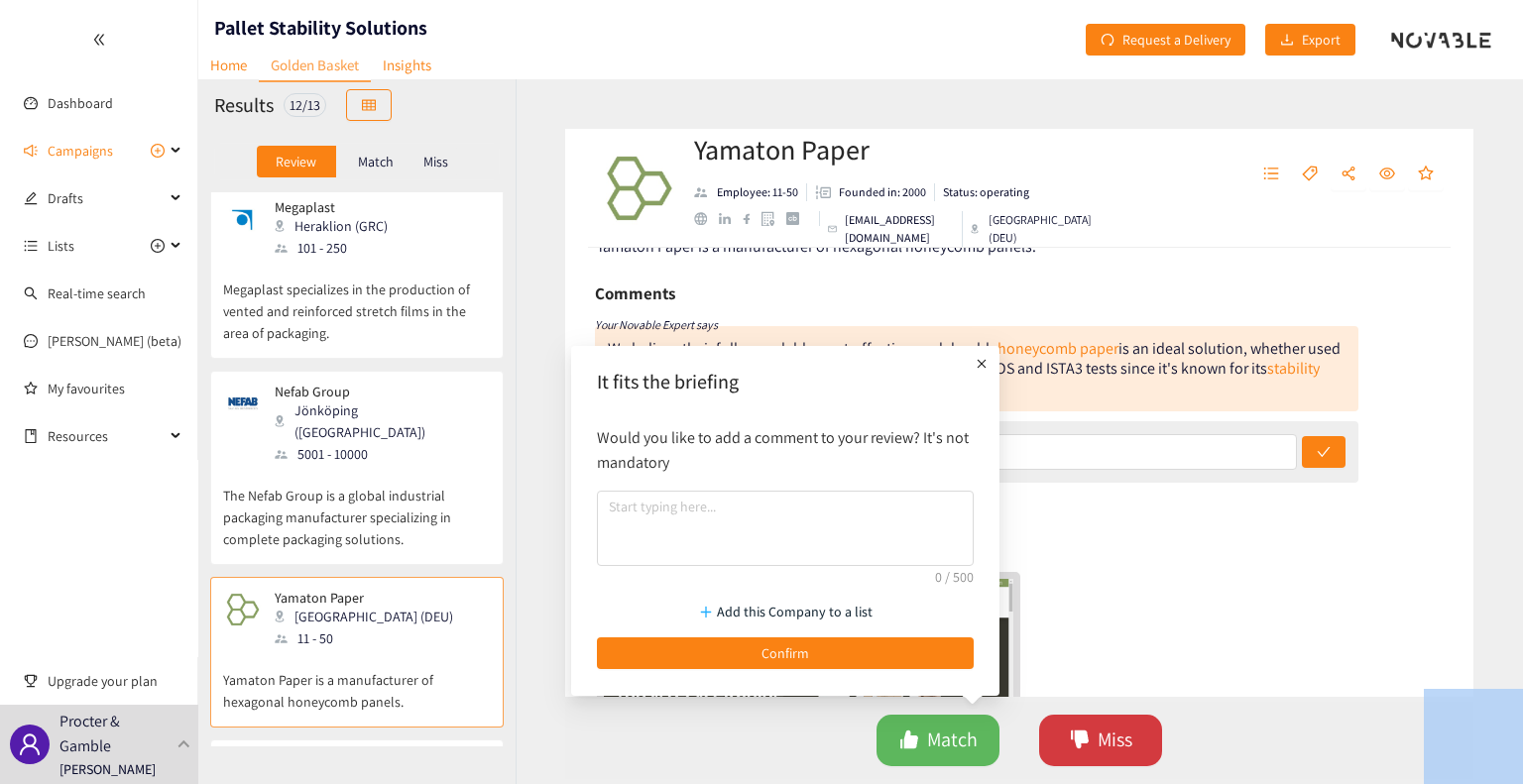 drag, startPoint x: 988, startPoint y: 351, endPoint x: 1098, endPoint y: 751, distance: 414.84937 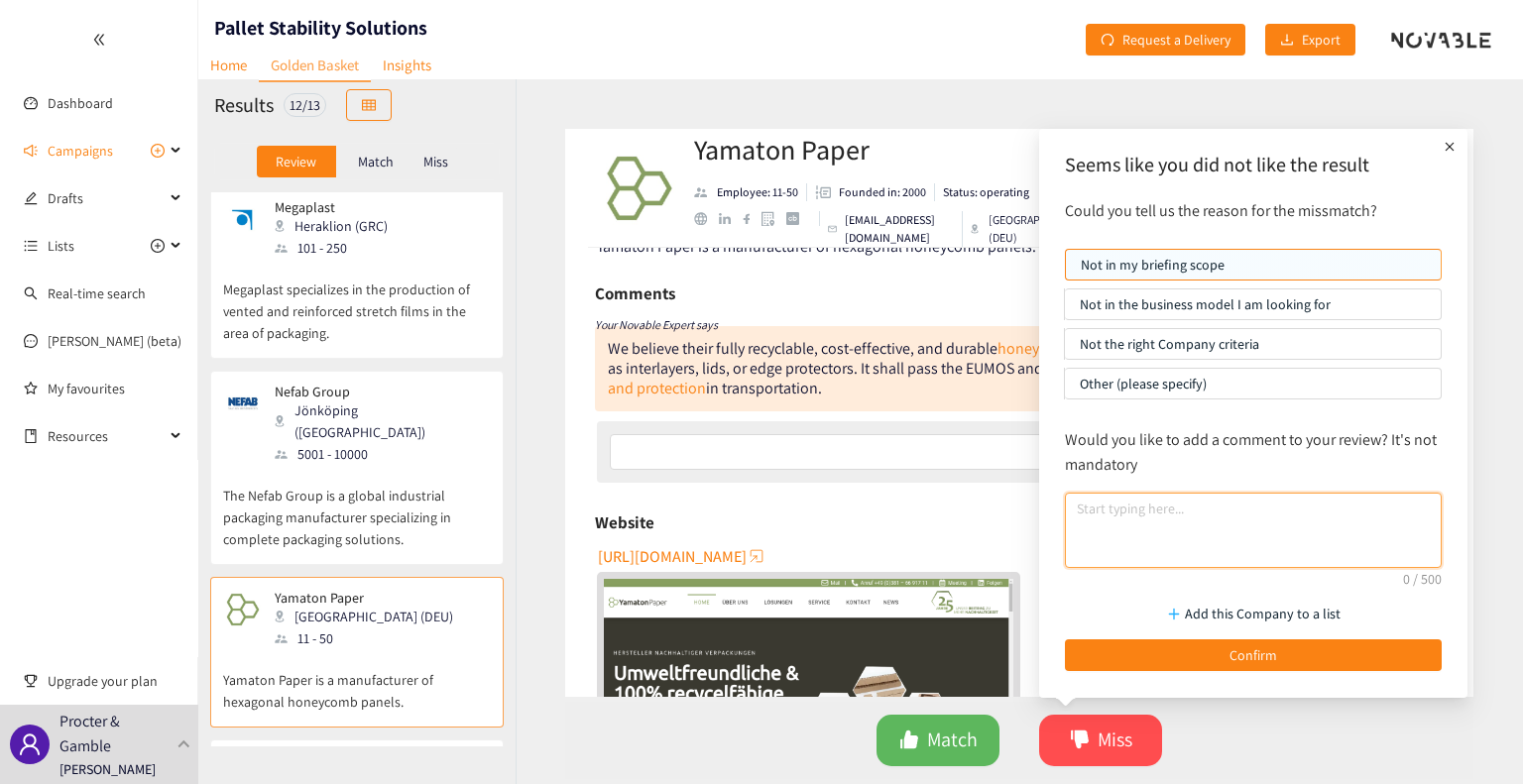 click at bounding box center (1253, 530) 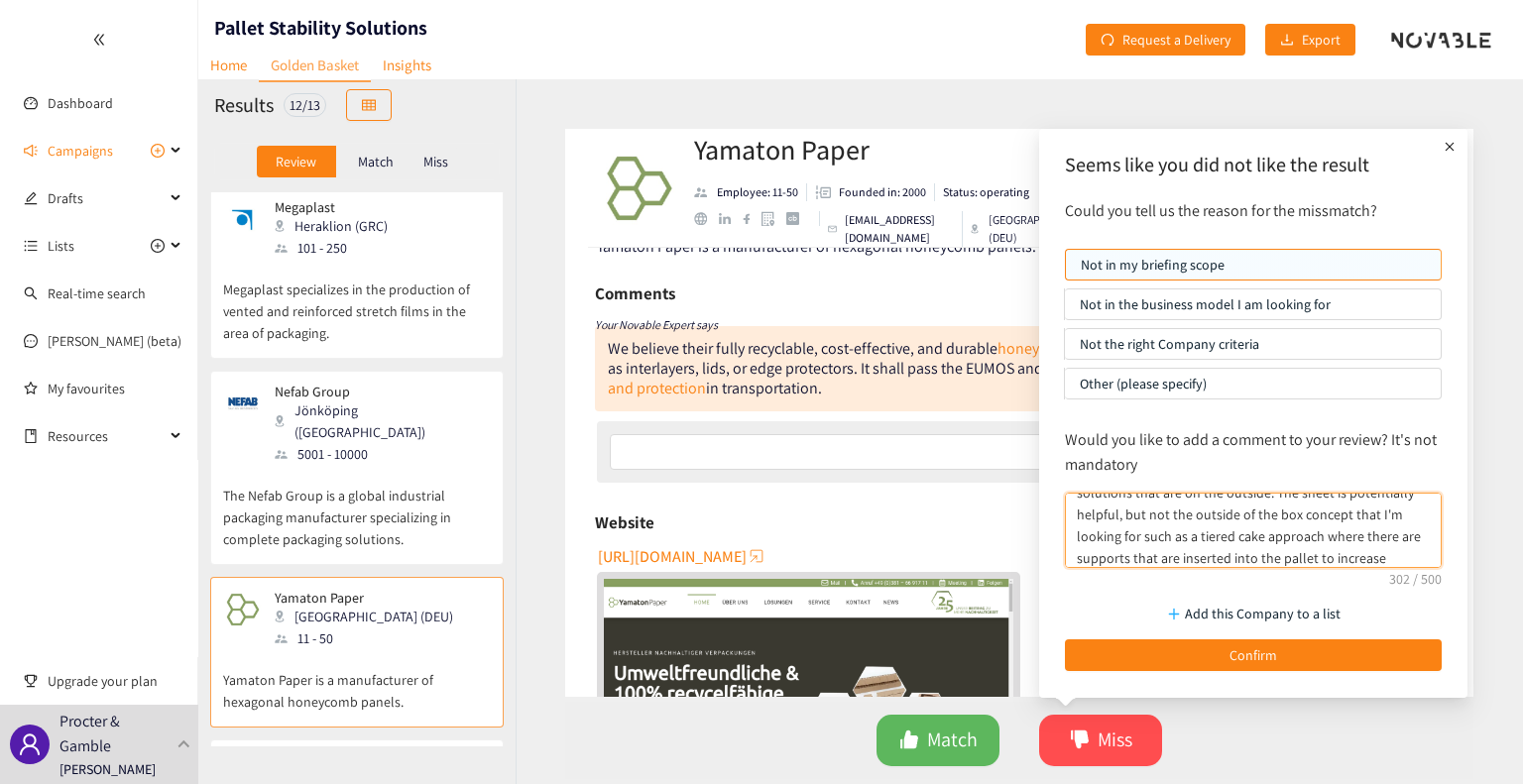 scroll, scrollTop: 0, scrollLeft: 0, axis: both 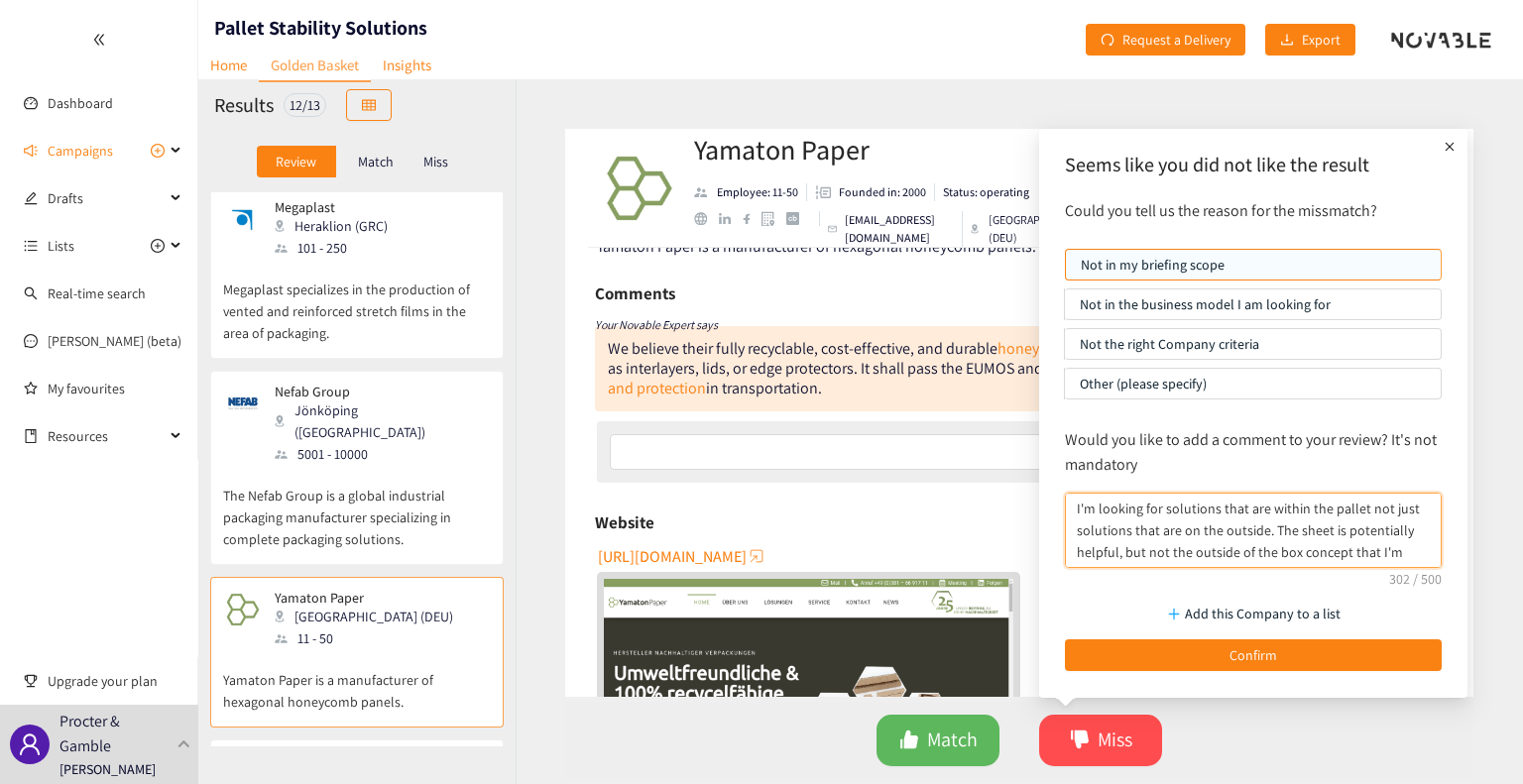 click on "I'm looking for solutions that are within the pallet not just solutions that are on the outside. The sheet is potentially helpful, but not the outside of the box concept that I'm looking for such as a tiered cake approach where there are supports that are inserted into the pallet to increase stability" at bounding box center [1253, 530] 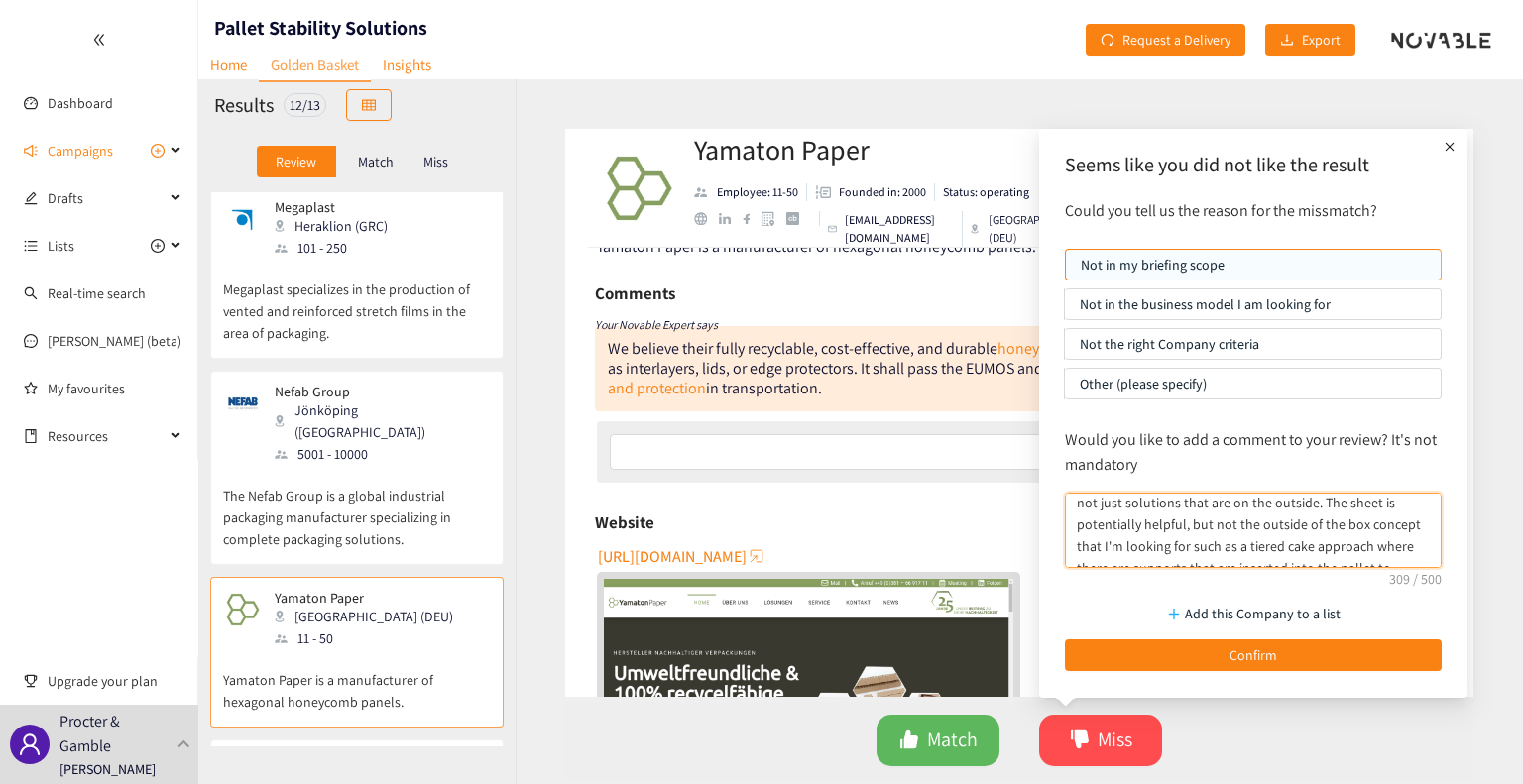 scroll, scrollTop: 22, scrollLeft: 0, axis: vertical 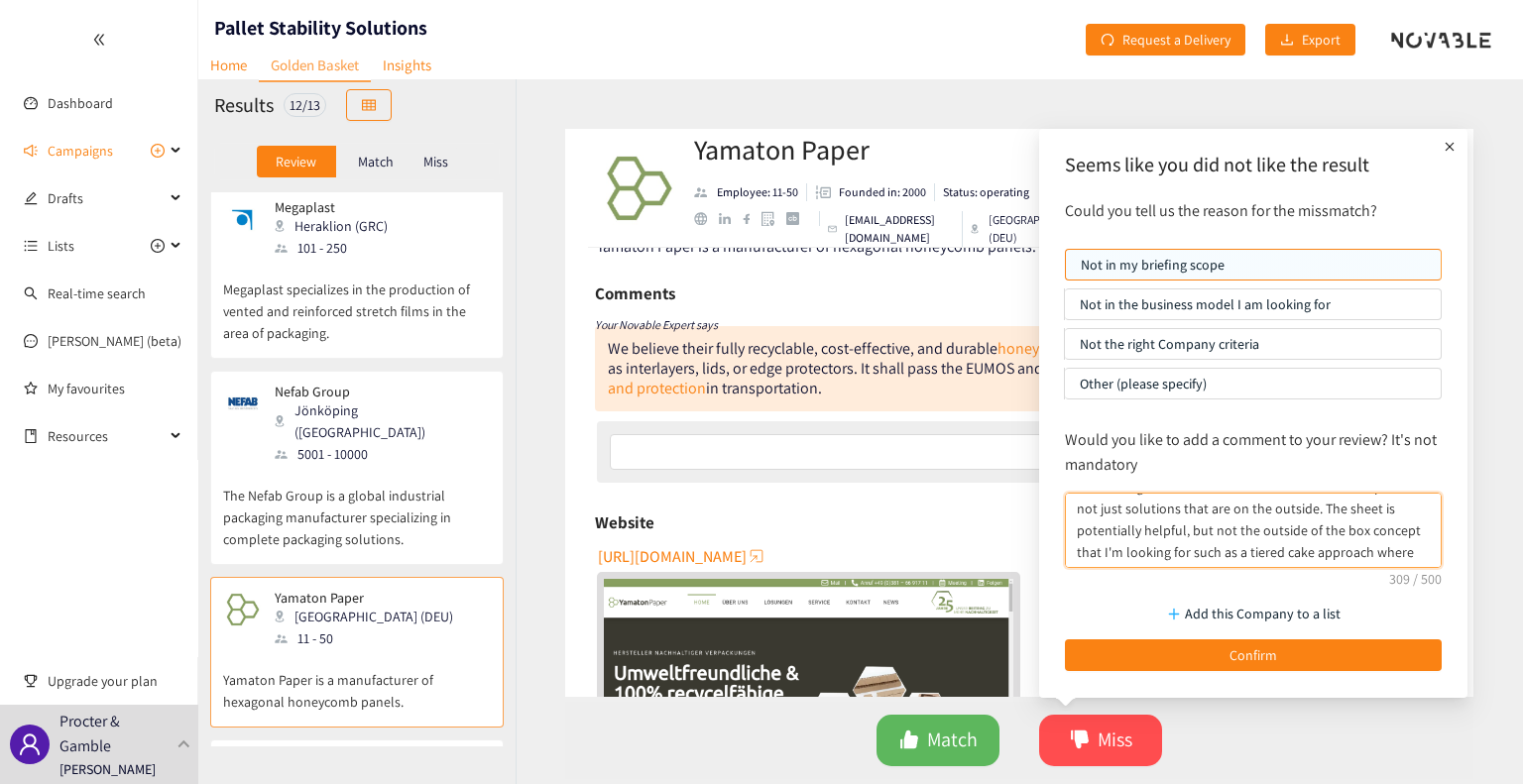 click on "I'm looking for solutions that are within inside the pallet not just solutions that are on the outside. The sheet is potentially helpful, but not the outside of the box concept that I'm looking for such as a tiered cake approach where there are supports that are inserted into the pallet to increase stability" at bounding box center (1253, 530) 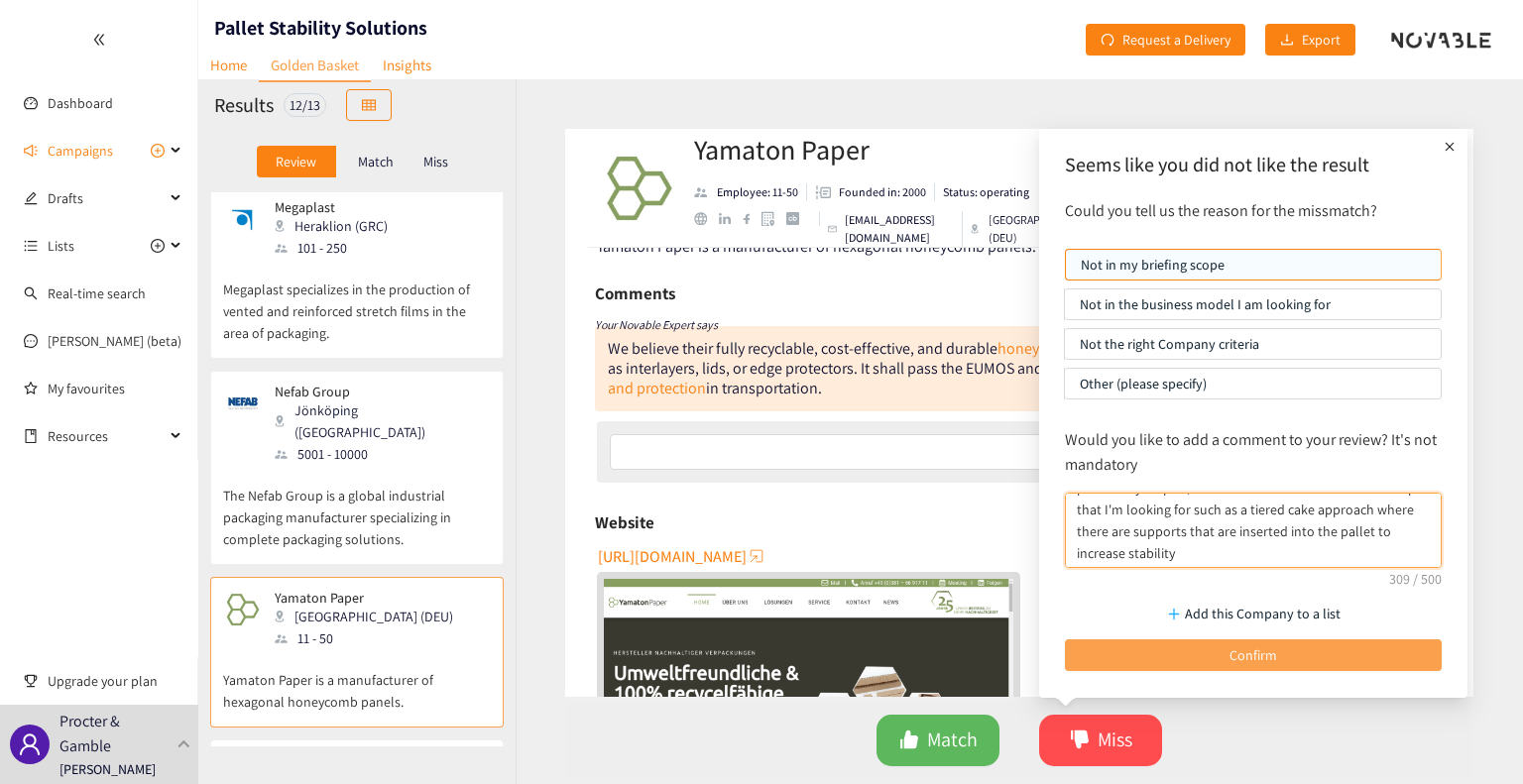 type on "I'm looking for solutions that are within inside the pallet not just solutions that are on the outside. The sheet is potentially helpful, but not the outside of the box concept that I'm looking for such as a tiered cake approach where there are supports that are inserted into the pallet to increase stability" 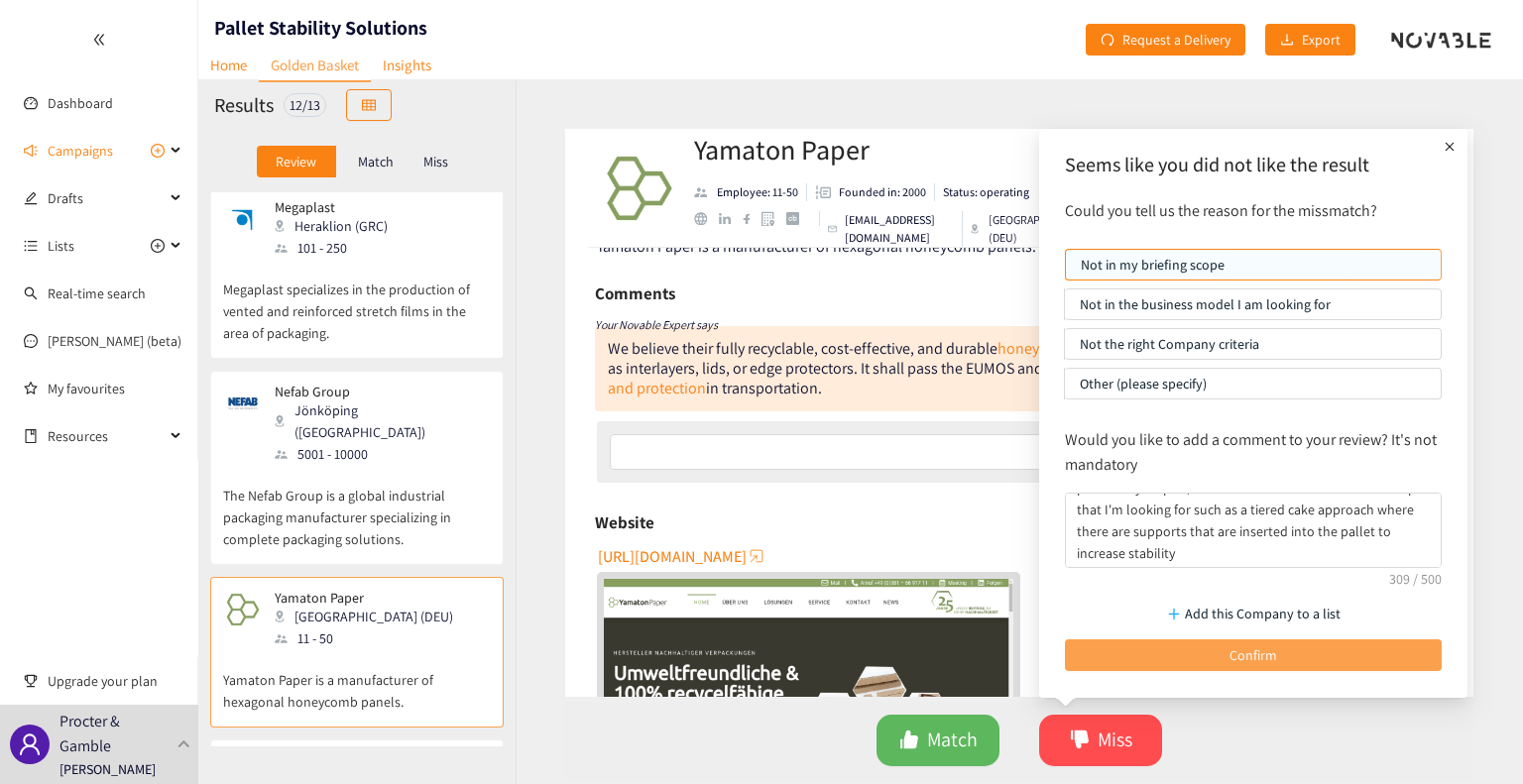 click on "Confirm" at bounding box center [1253, 655] 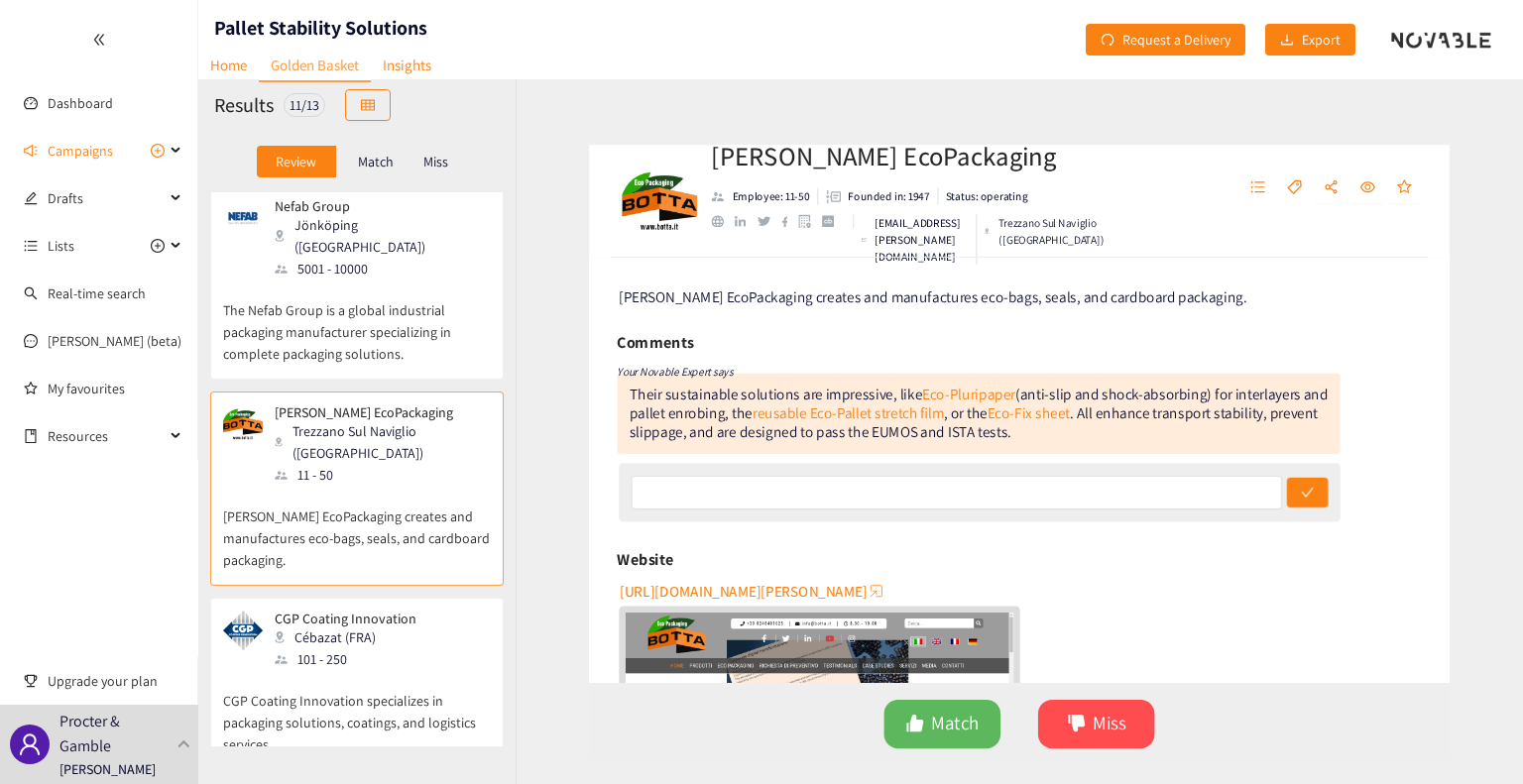 scroll, scrollTop: 539, scrollLeft: 0, axis: vertical 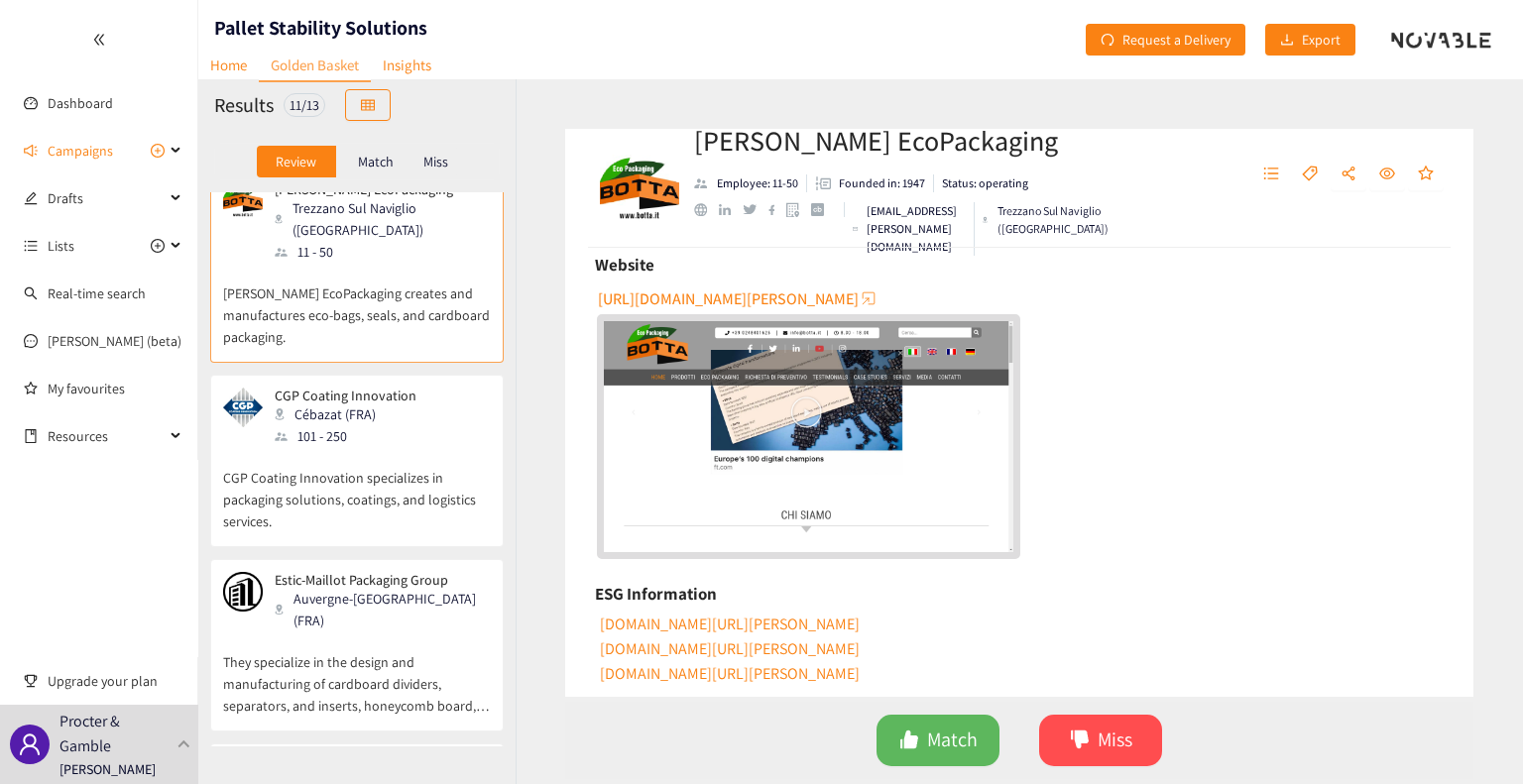 click on "CGP Coating Innovation specializes in packaging solutions, coatings, and logistics services." at bounding box center [357, 490] 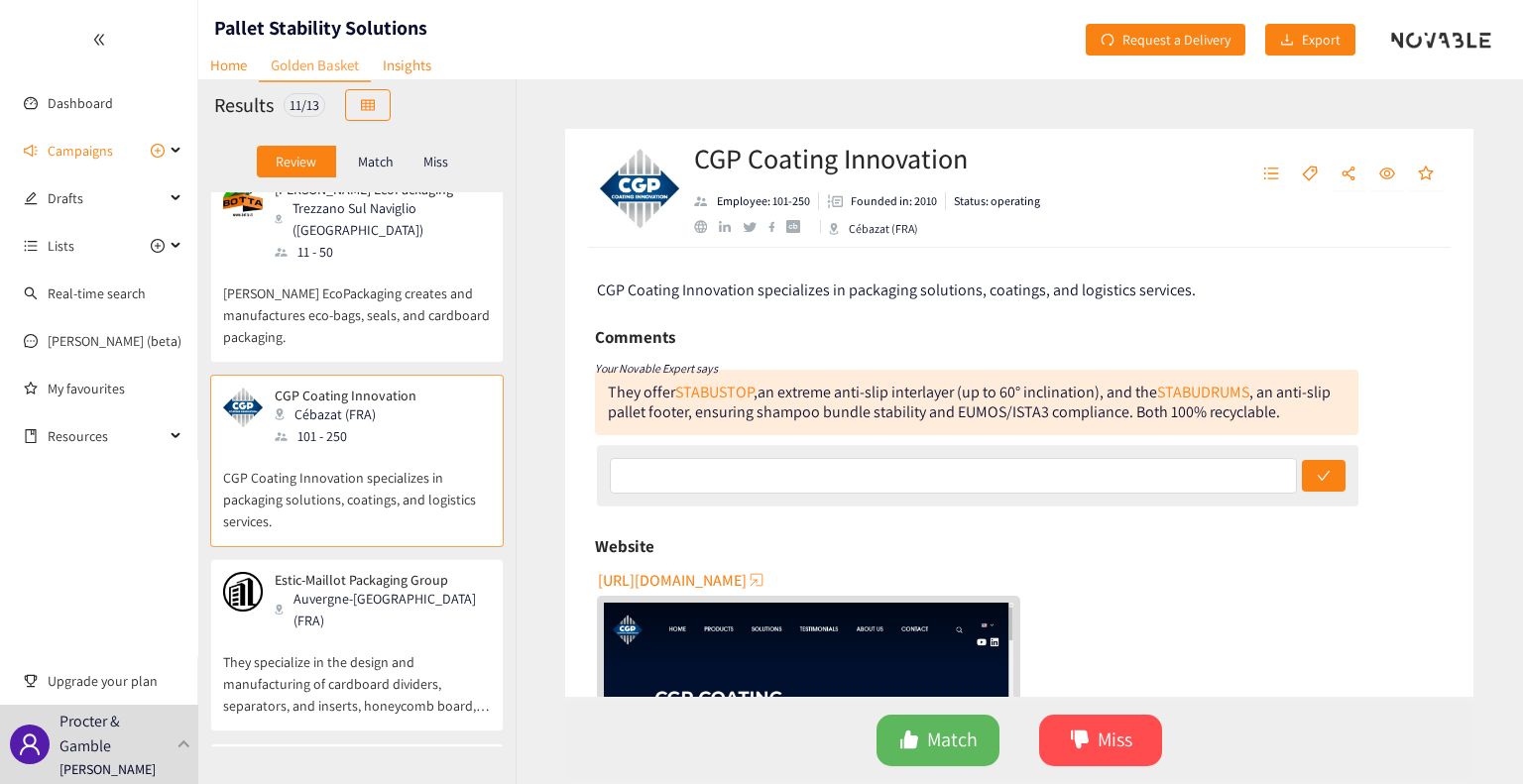 click on "They specialize in the design and manufacturing of cardboard dividers, separators, and inserts, honeycomb board, as well as the processing and printing of solid board and corrugated cardboard." at bounding box center (357, 674) 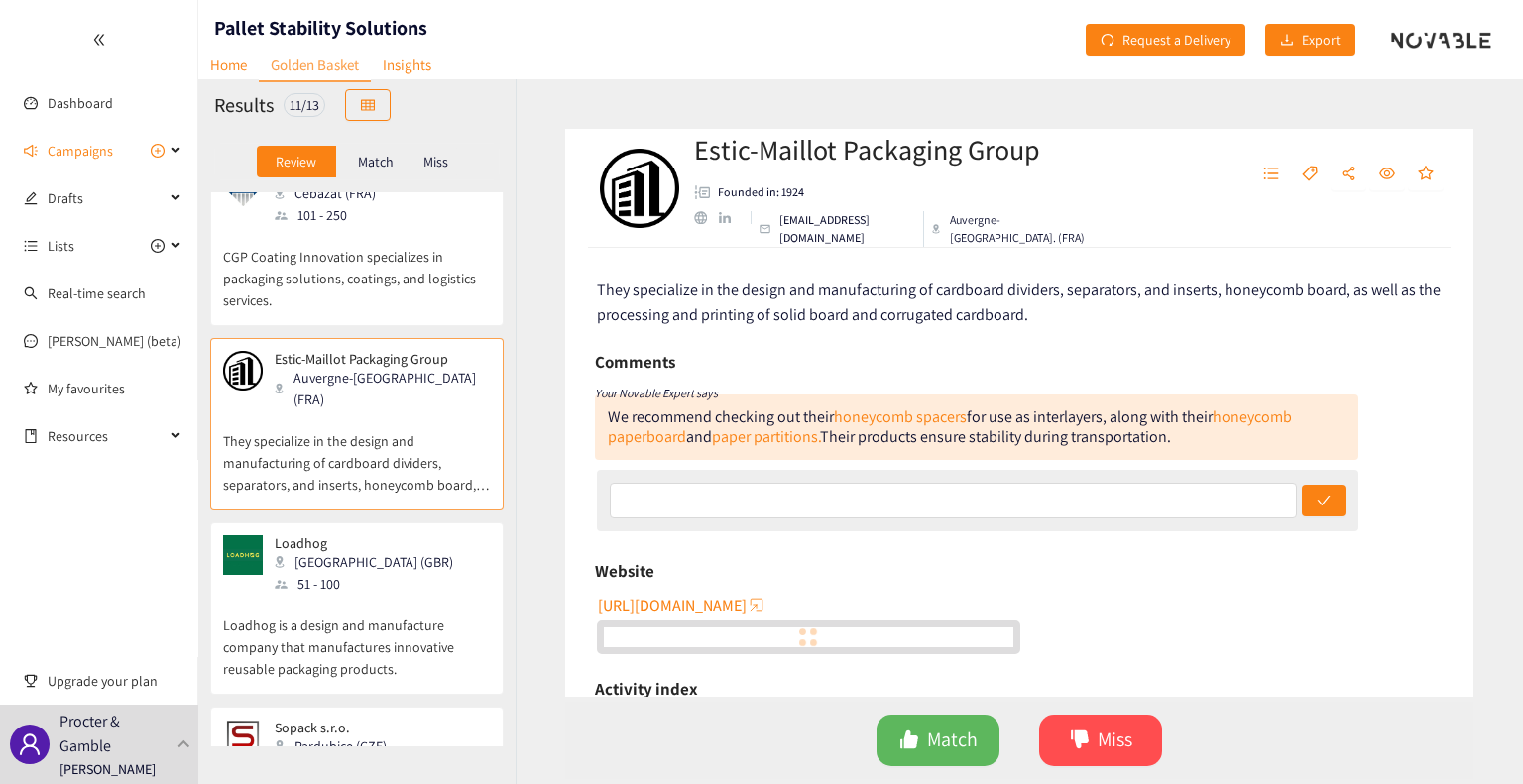 scroll, scrollTop: 983, scrollLeft: 0, axis: vertical 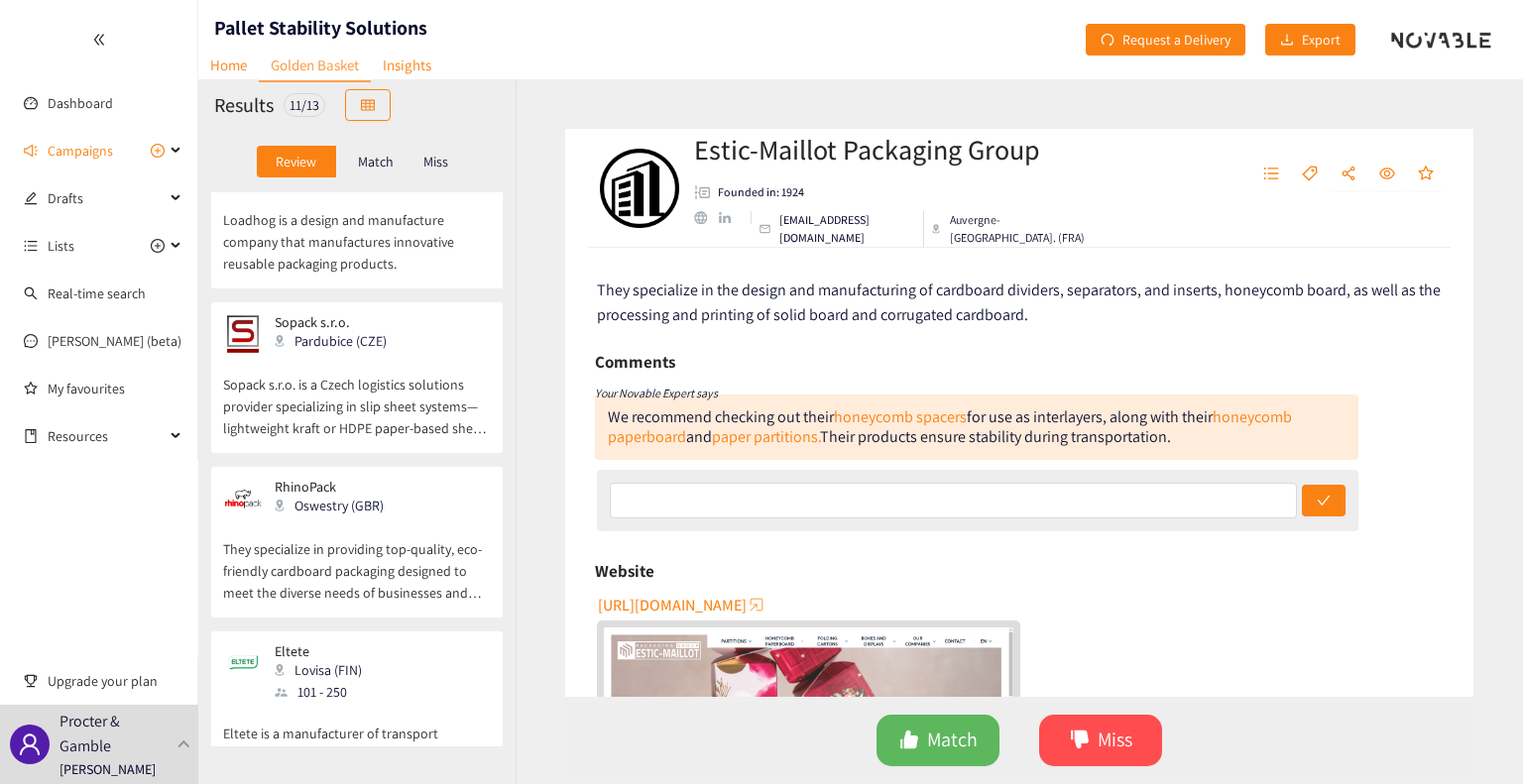 click on "They specialize in providing top-quality, eco-friendly cardboard packaging designed to meet the diverse needs of businesses and individuals alike. From fragile items to heavy-duty products, our packaging solutions offer unmatched protection and sustainability." at bounding box center [357, 561] 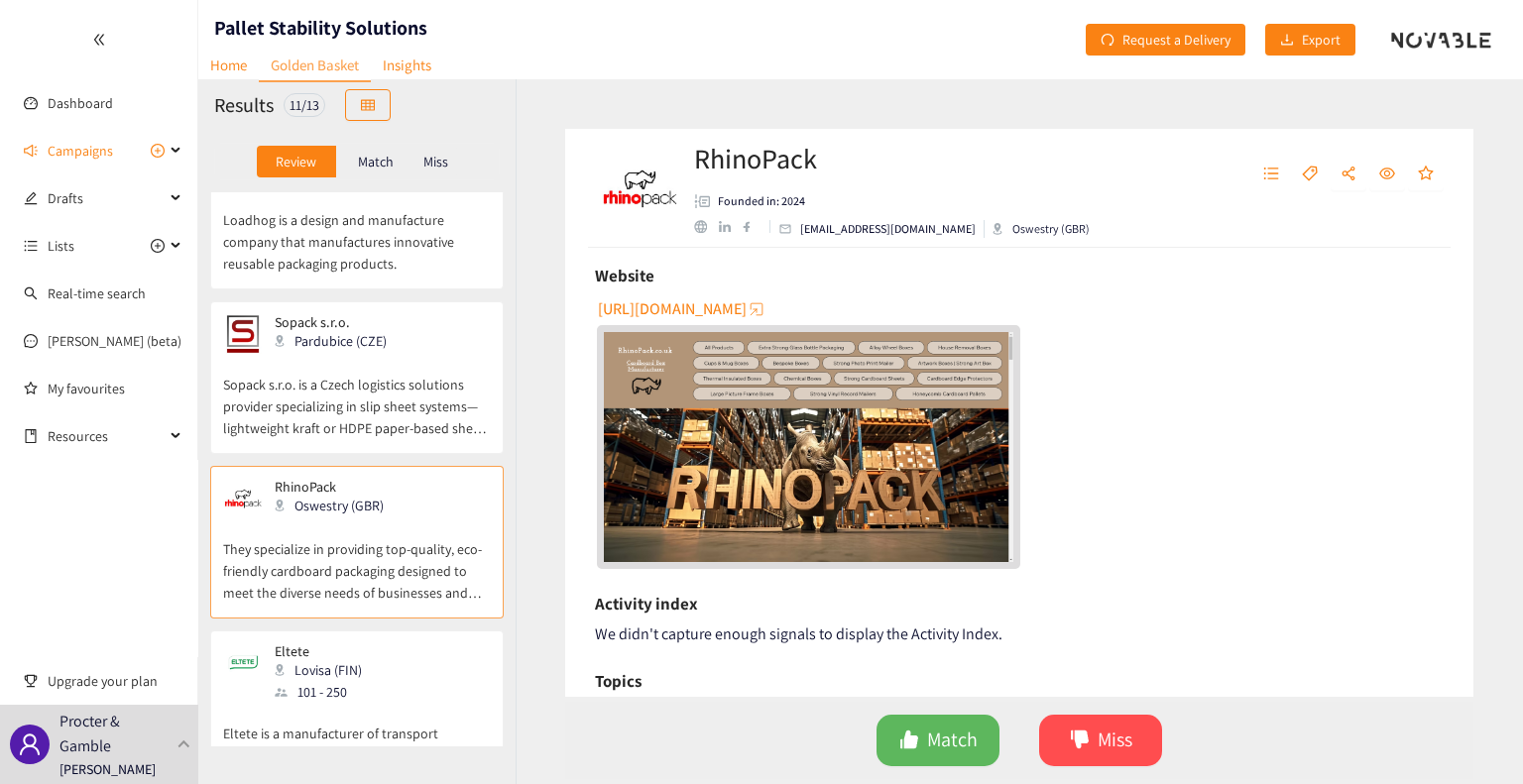 scroll, scrollTop: 78, scrollLeft: 0, axis: vertical 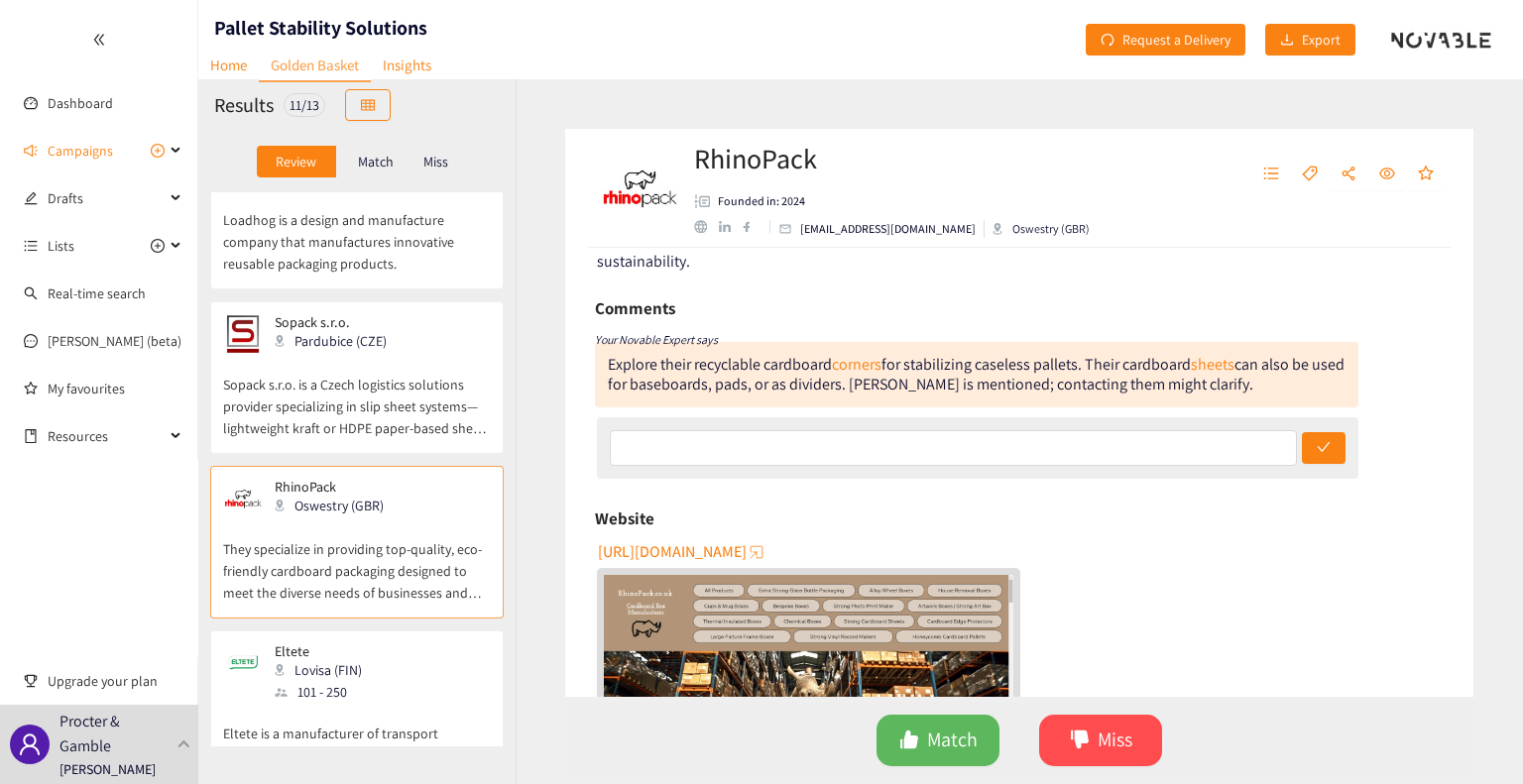 click on "Eltete is a manufacturer of transport packaging, containers, building materials, partition walls, and Laminated products in the market." at bounding box center [357, 745] 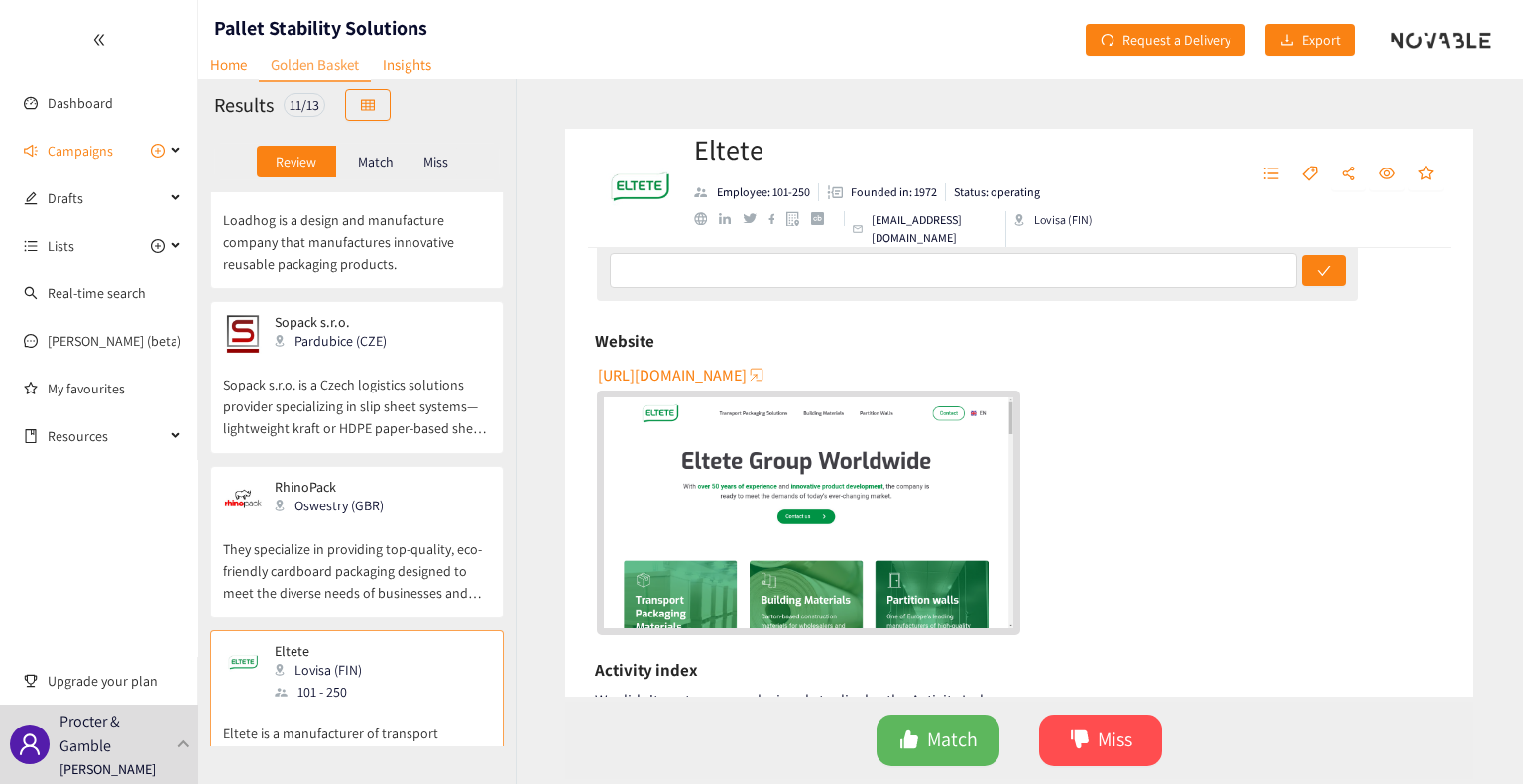 scroll, scrollTop: 0, scrollLeft: 0, axis: both 